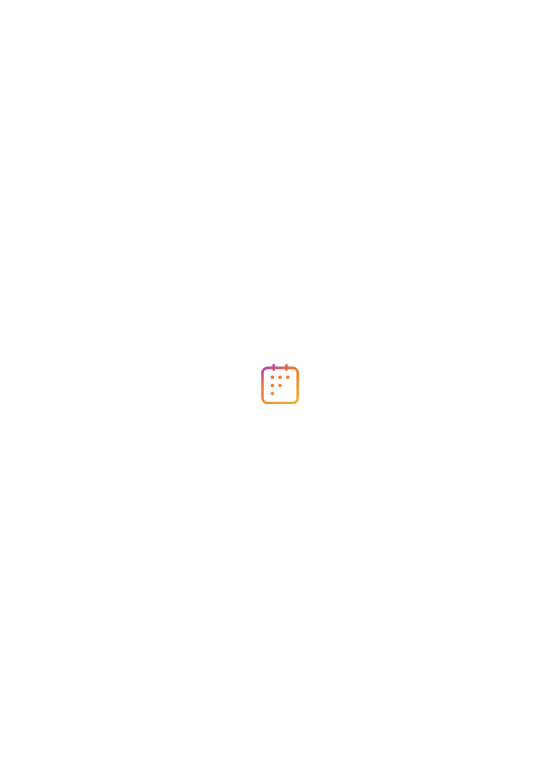 scroll, scrollTop: 0, scrollLeft: 0, axis: both 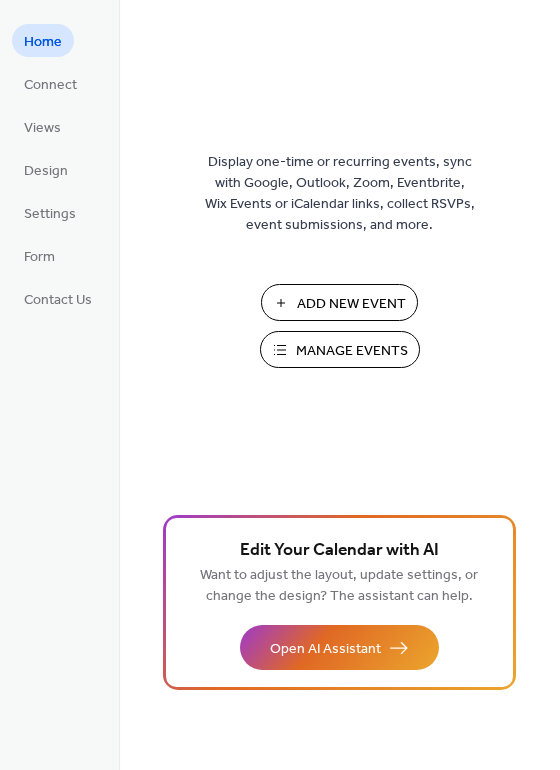 click on "Manage Events" at bounding box center [340, 349] 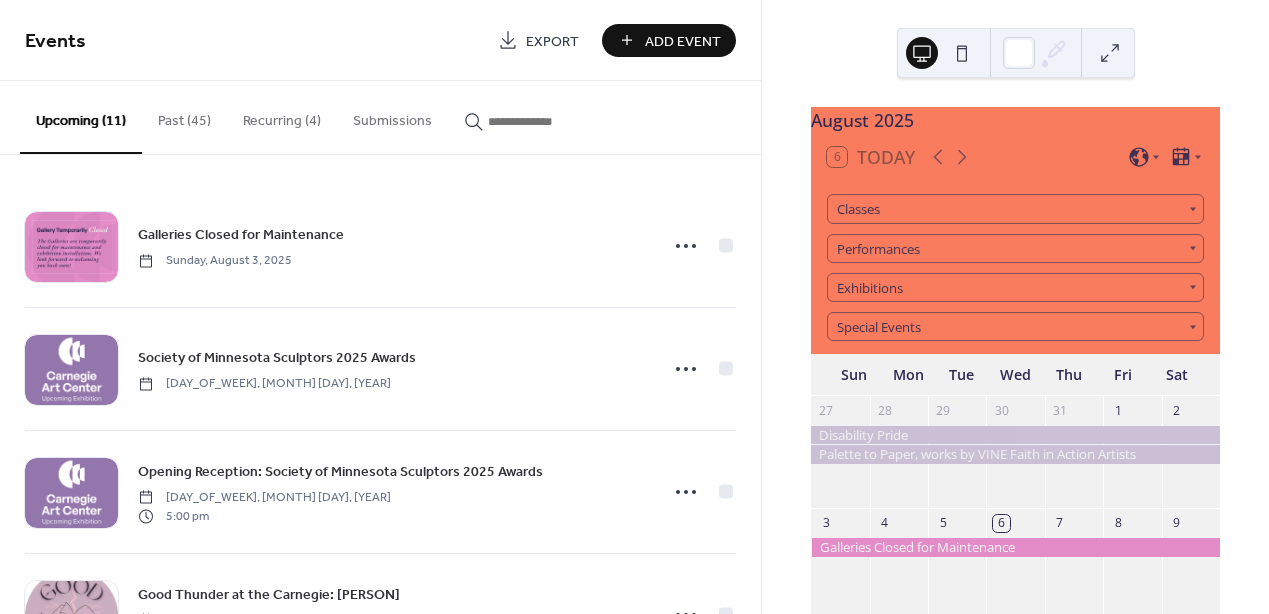 scroll, scrollTop: 0, scrollLeft: 0, axis: both 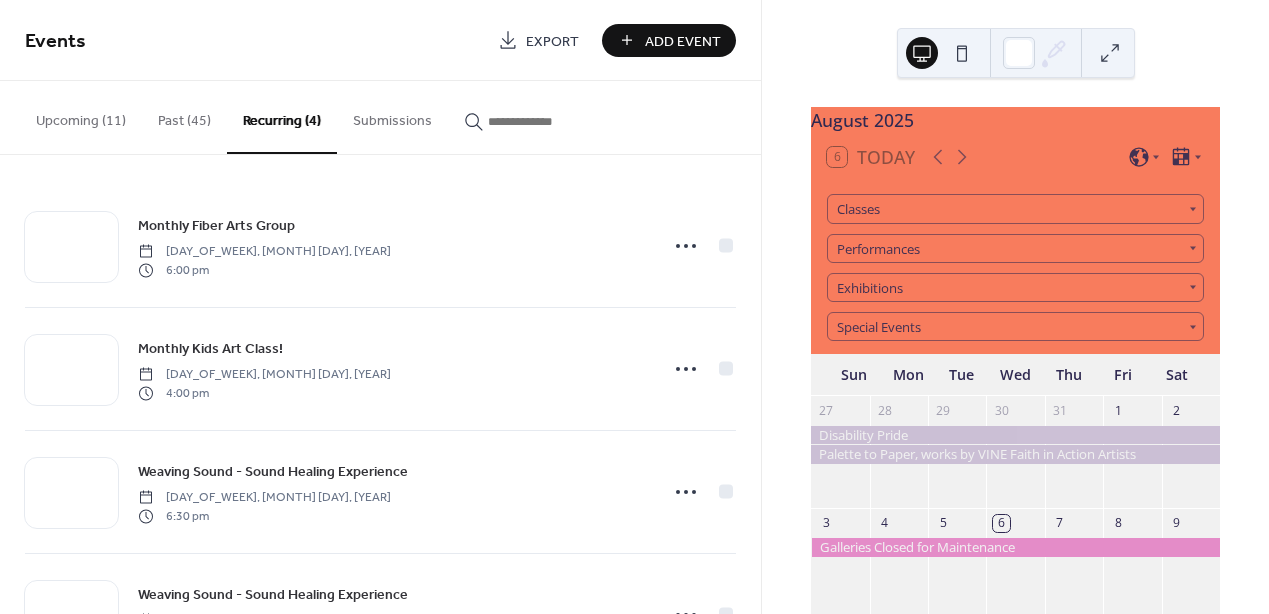click on "Upcoming (11)" at bounding box center (81, 116) 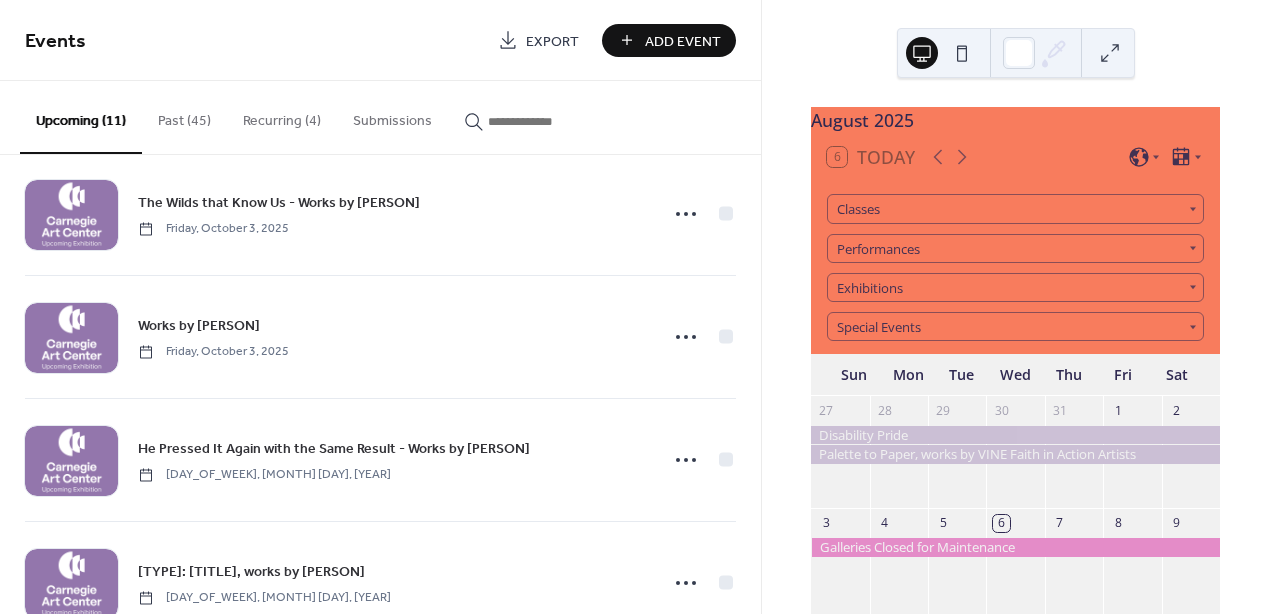 scroll, scrollTop: 355, scrollLeft: 0, axis: vertical 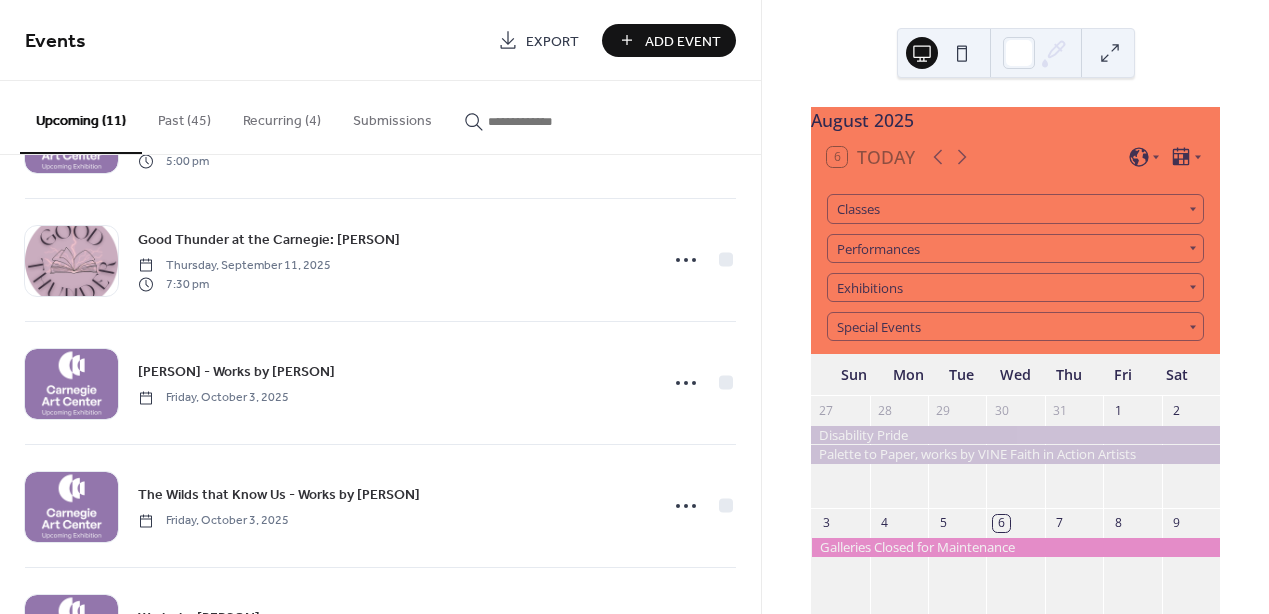 click on "Recurring (4)" at bounding box center (282, 116) 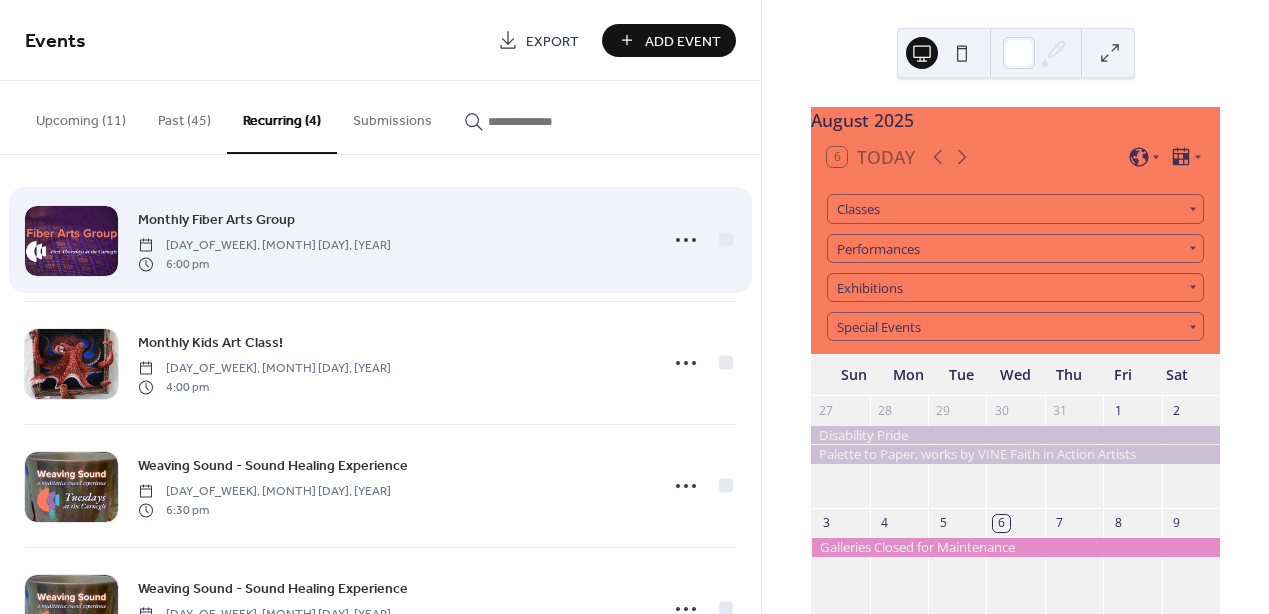 scroll, scrollTop: 0, scrollLeft: 0, axis: both 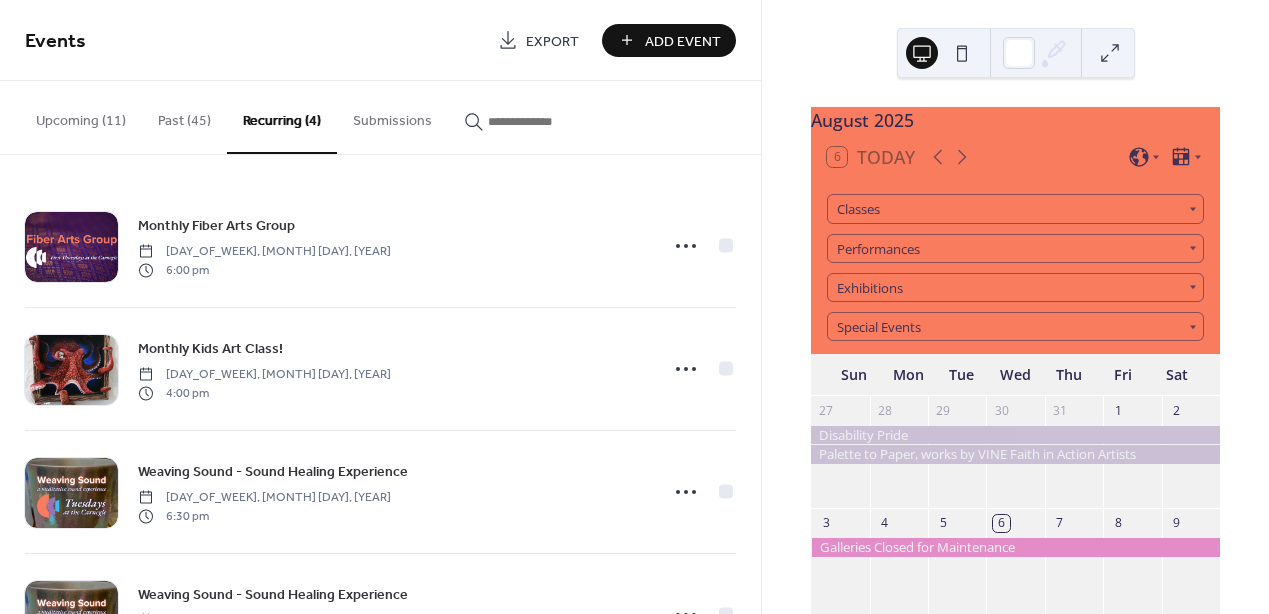 click on "Add Event" at bounding box center [683, 41] 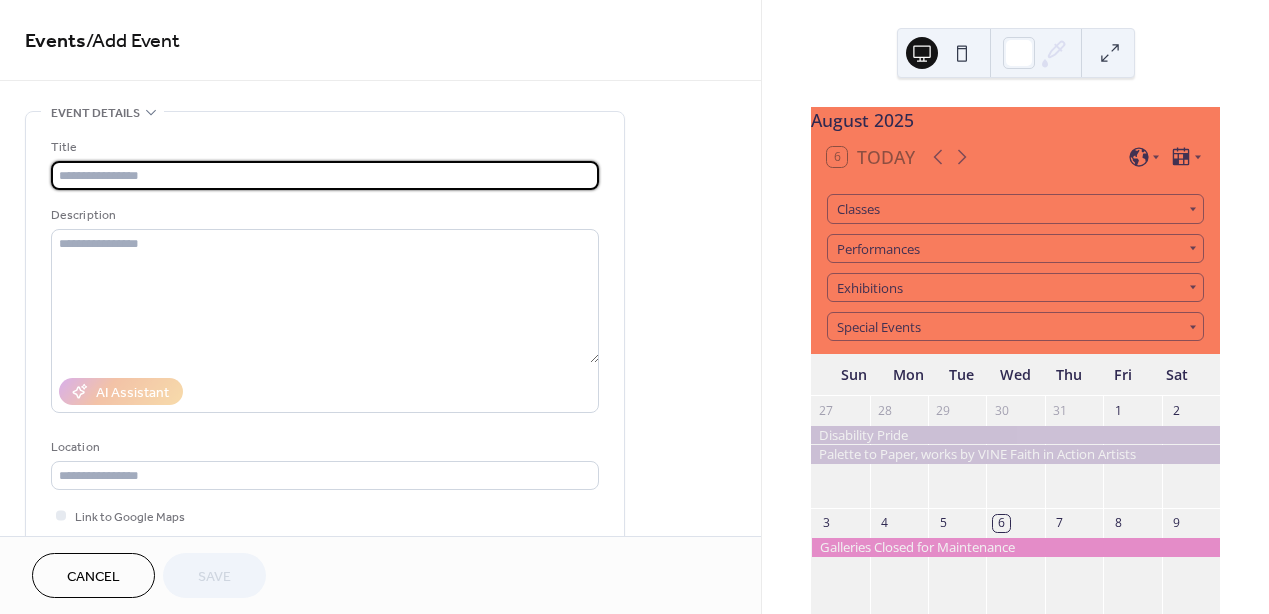 click at bounding box center [325, 175] 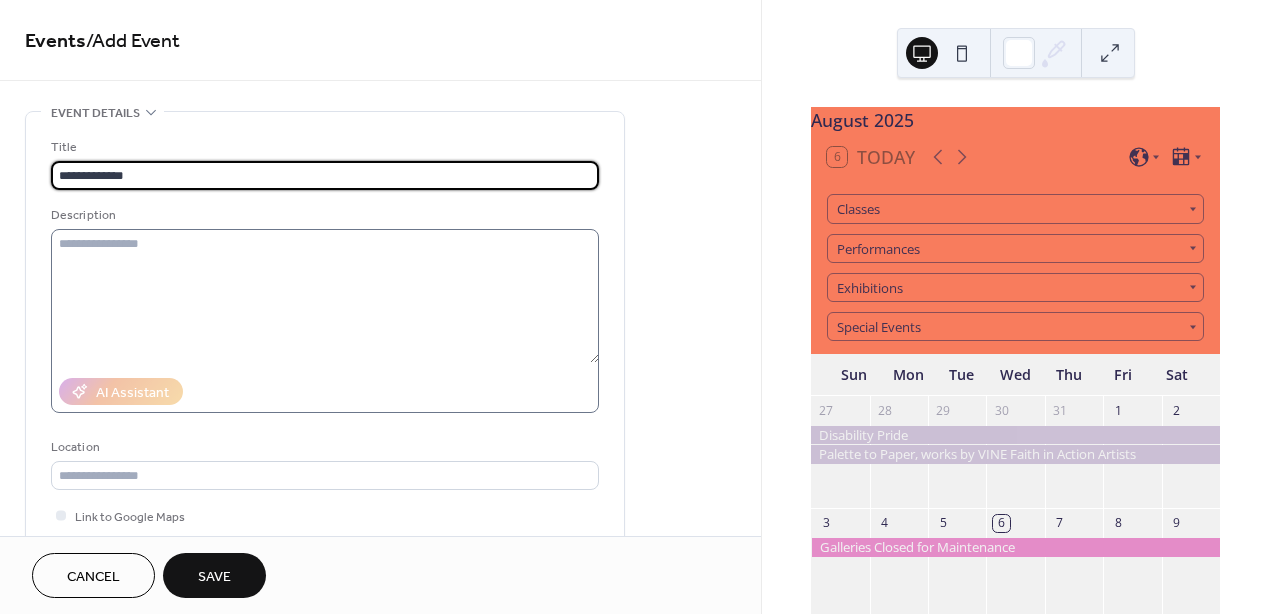 type on "**********" 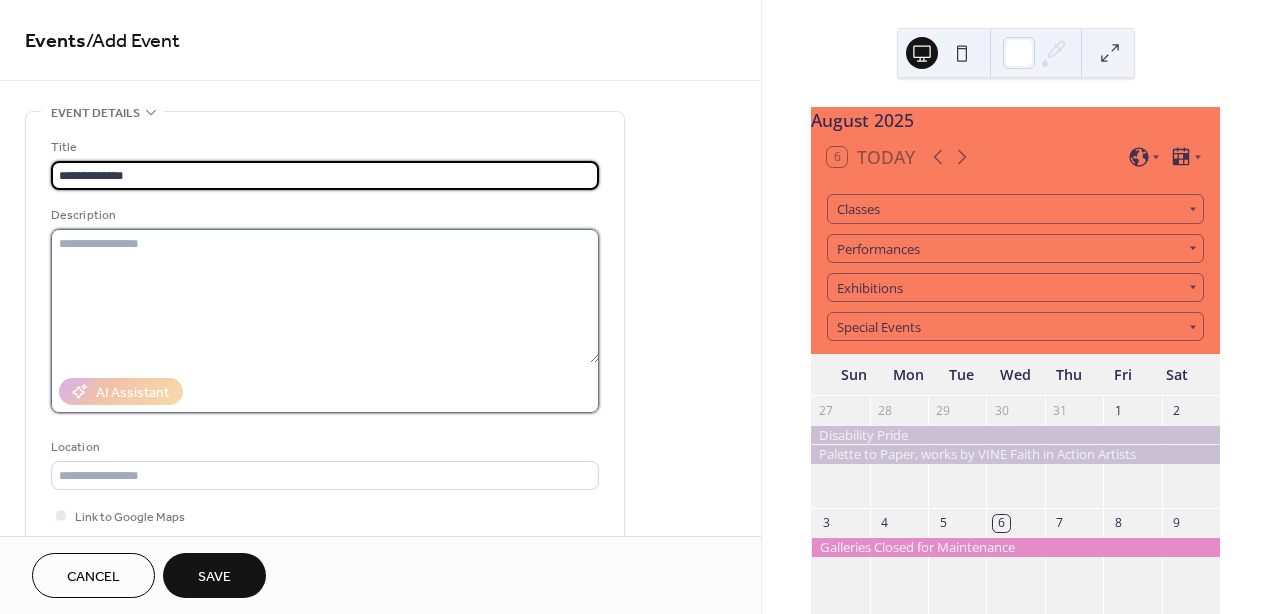 click at bounding box center (325, 296) 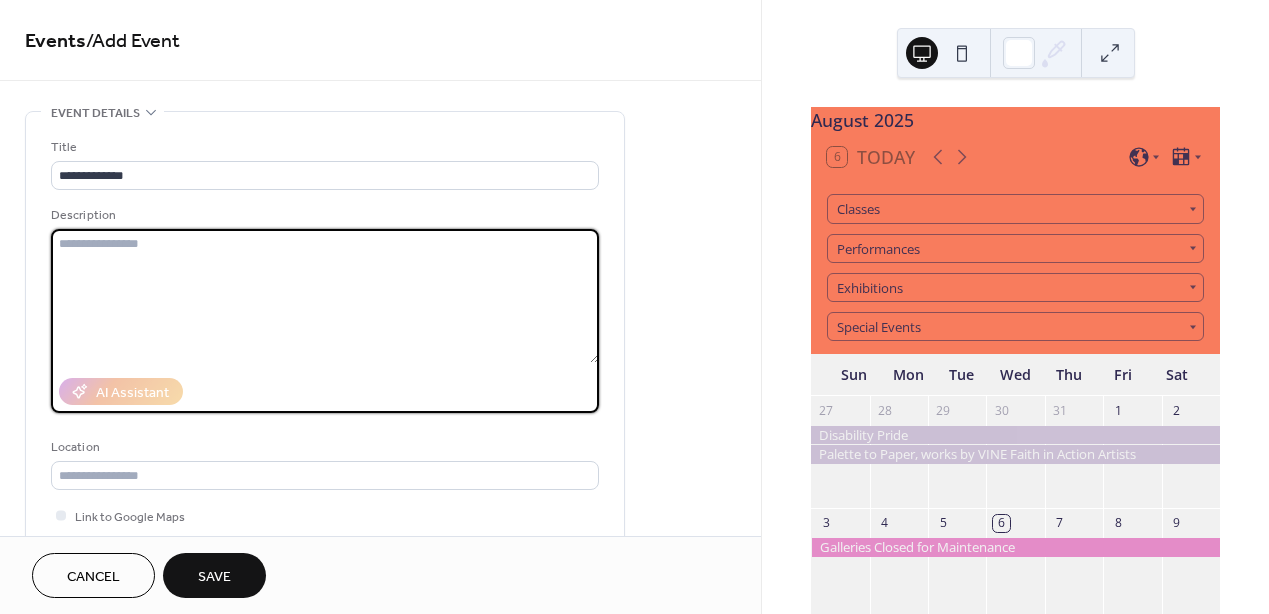 click at bounding box center (325, 296) 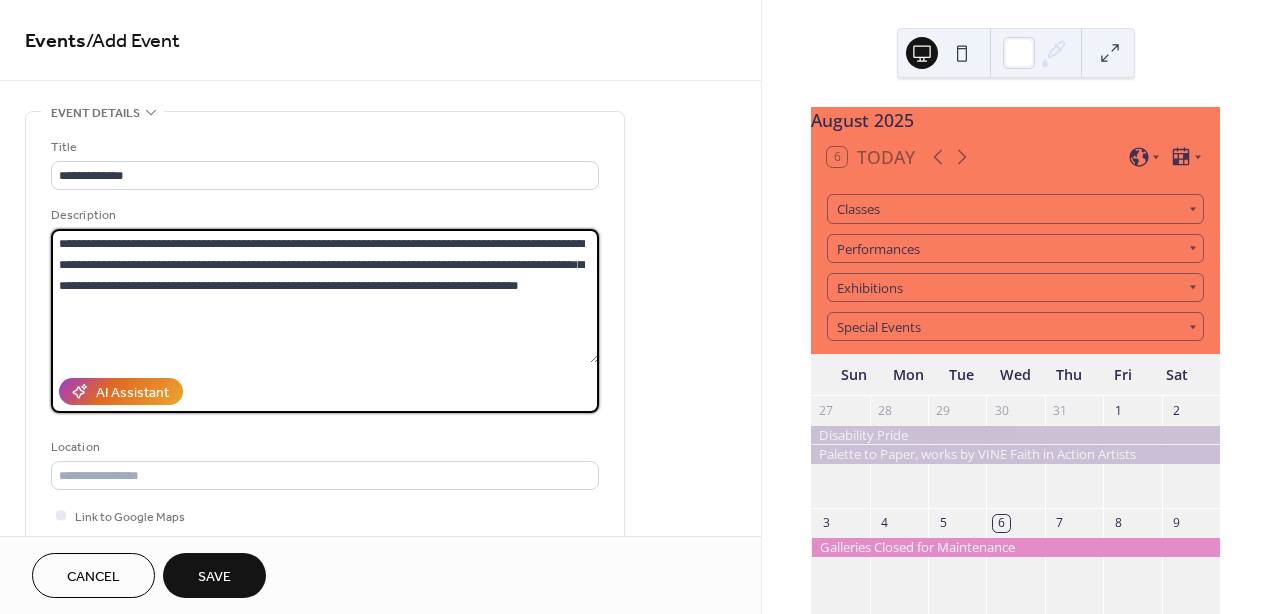 click on "**********" at bounding box center (325, 296) 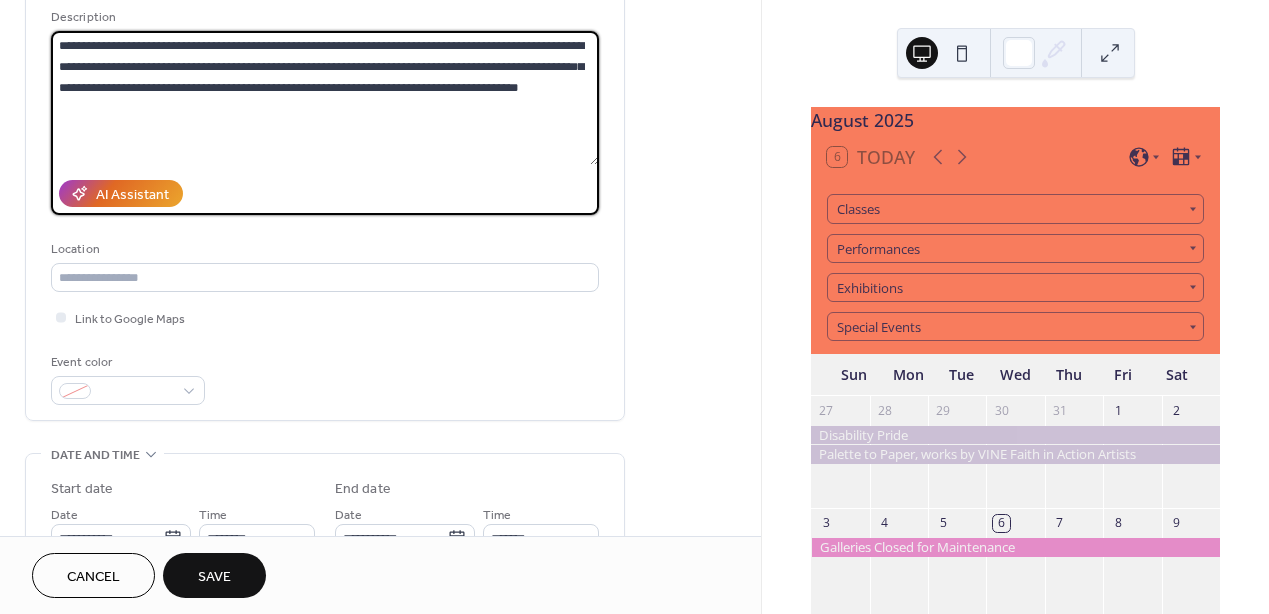 scroll, scrollTop: 227, scrollLeft: 0, axis: vertical 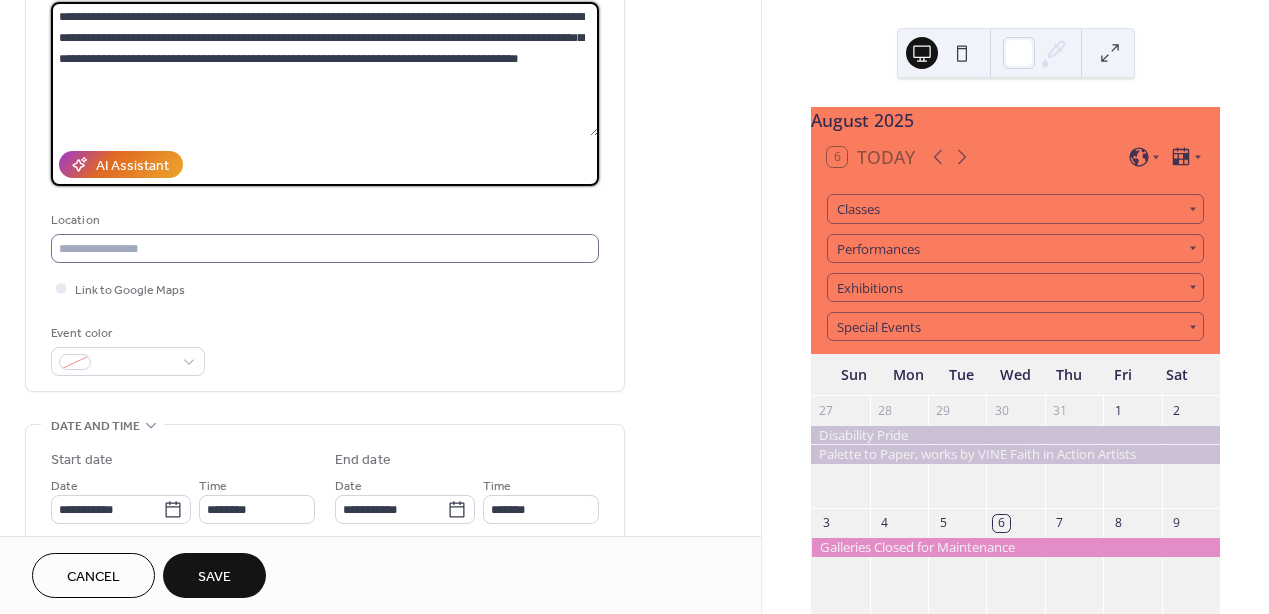 type on "**********" 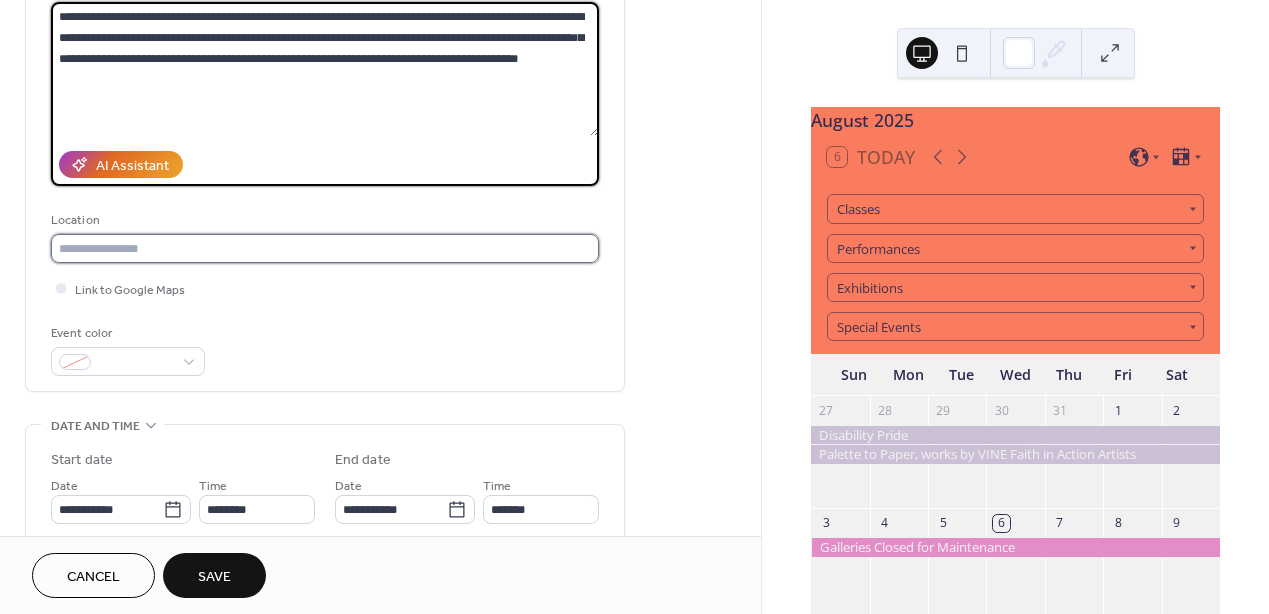 click at bounding box center (325, 248) 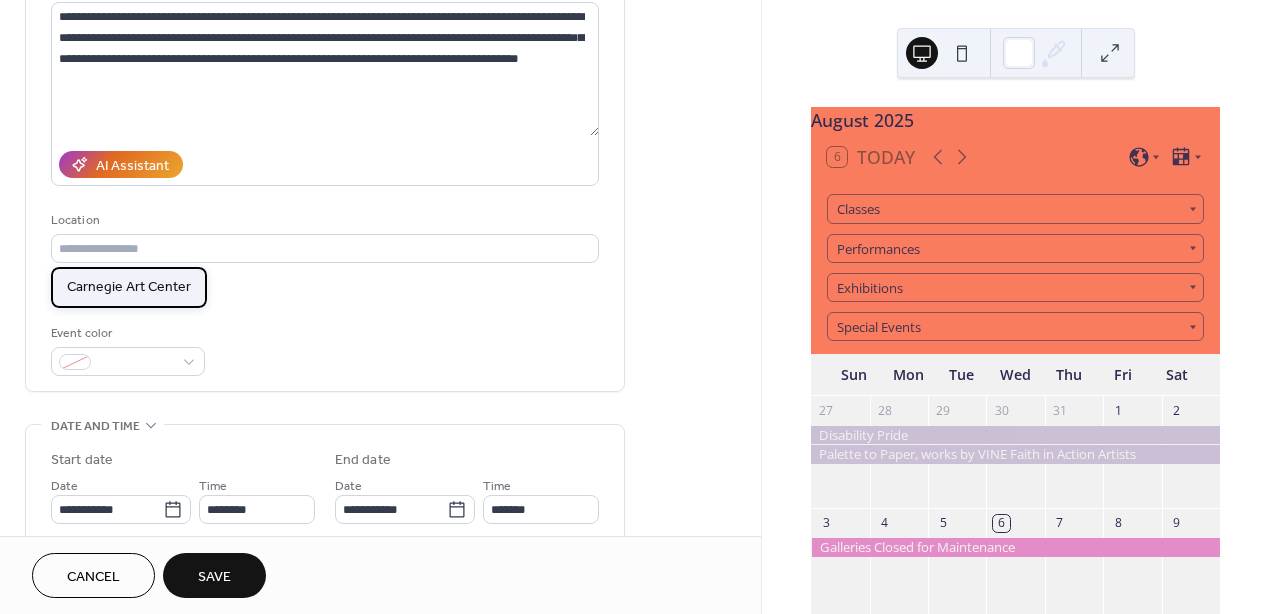 click on "Carnegie Art Center" at bounding box center (129, 287) 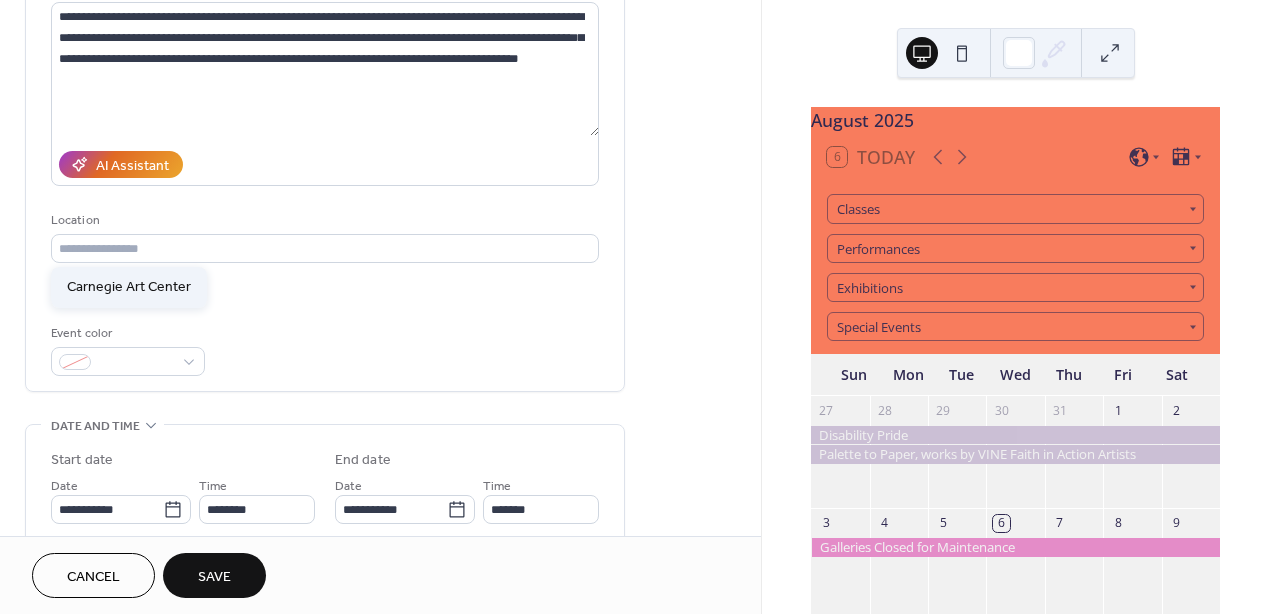 type on "**********" 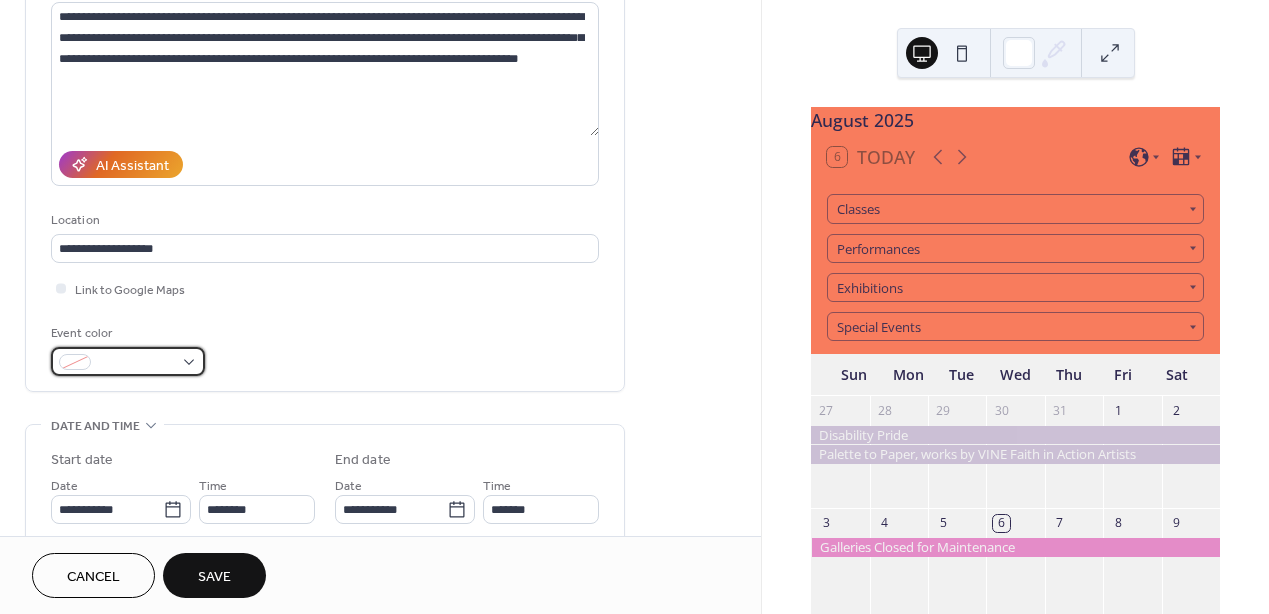 click at bounding box center (136, 363) 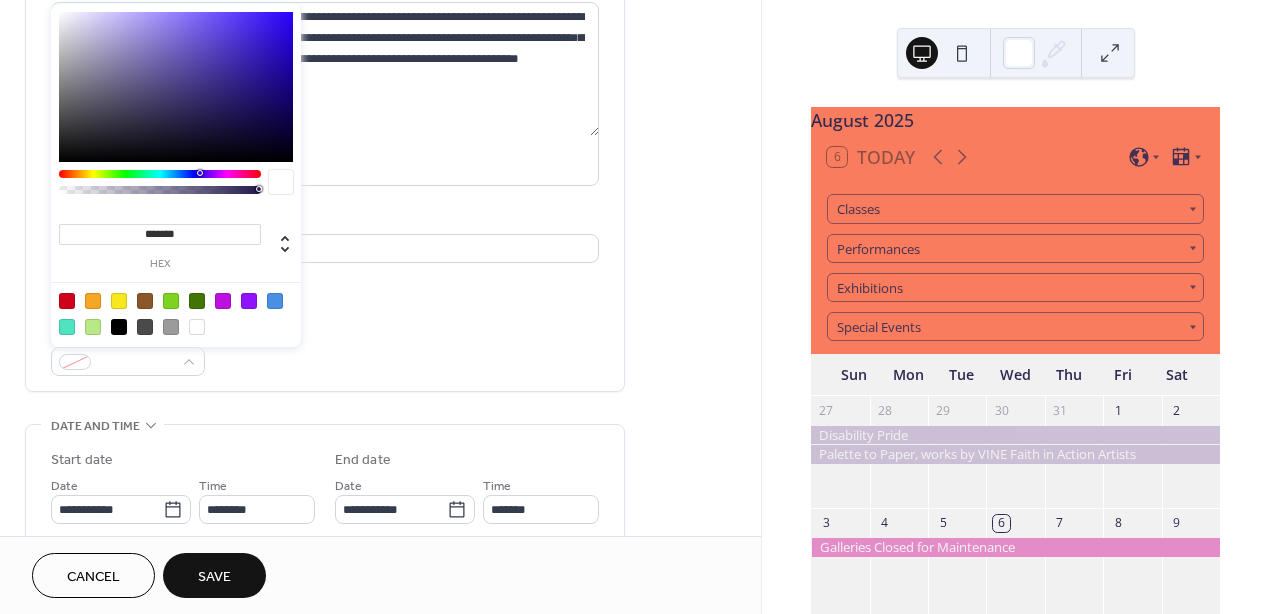 click on "*******" at bounding box center (160, 234) 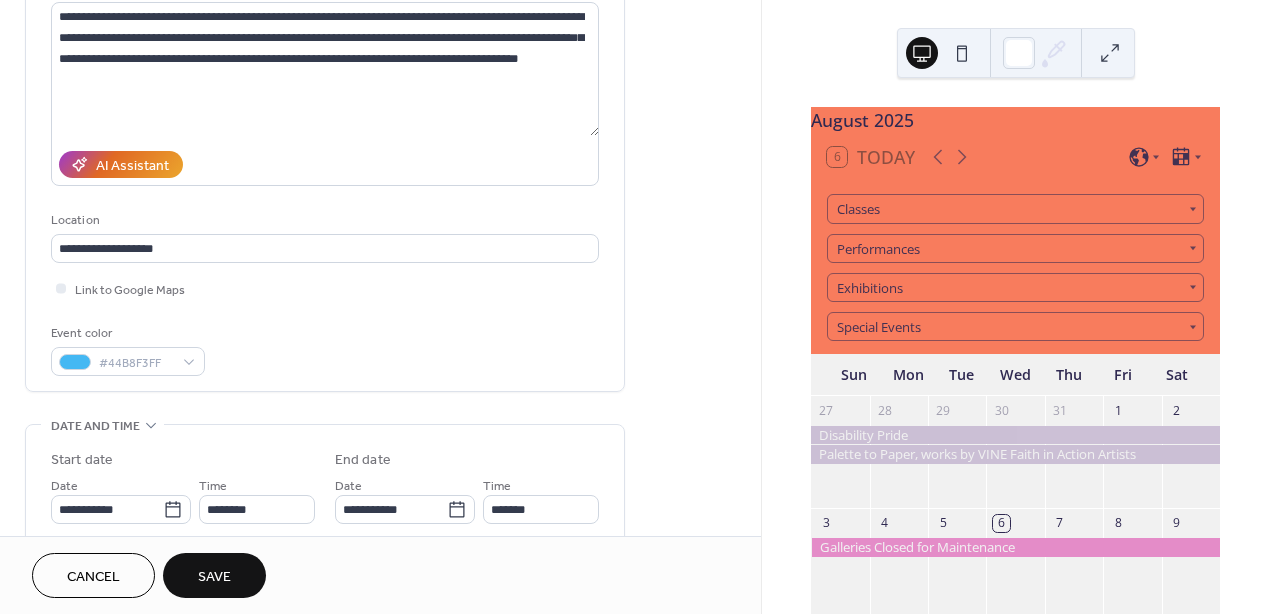 click on "Link to Google Maps" at bounding box center (325, 288) 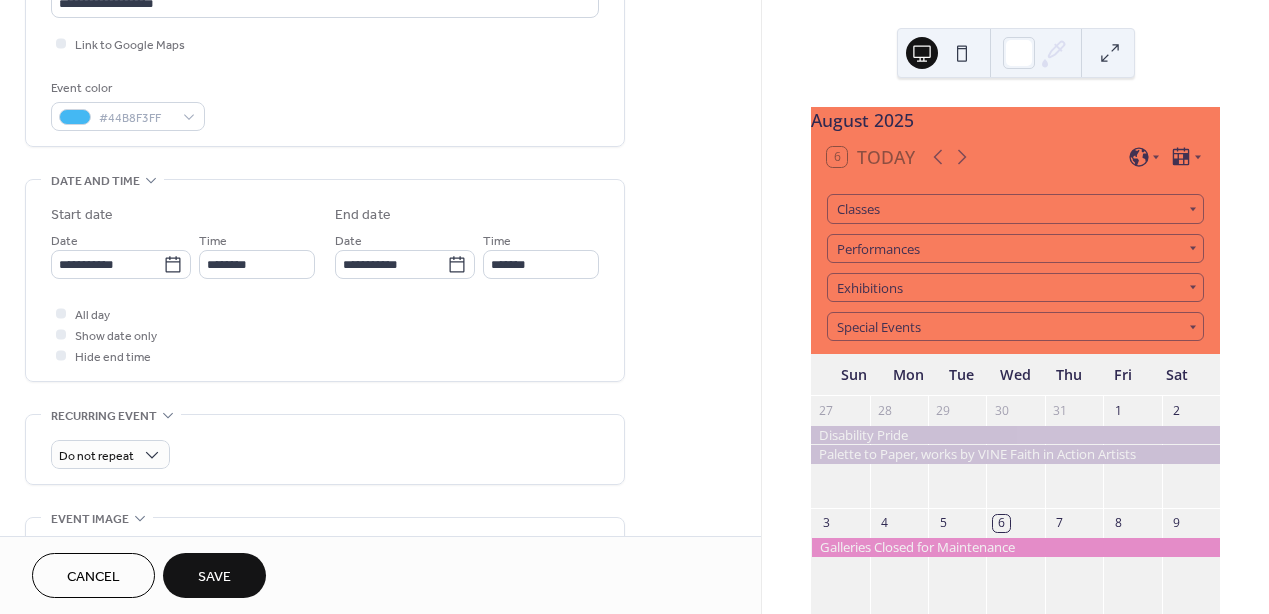 scroll, scrollTop: 476, scrollLeft: 0, axis: vertical 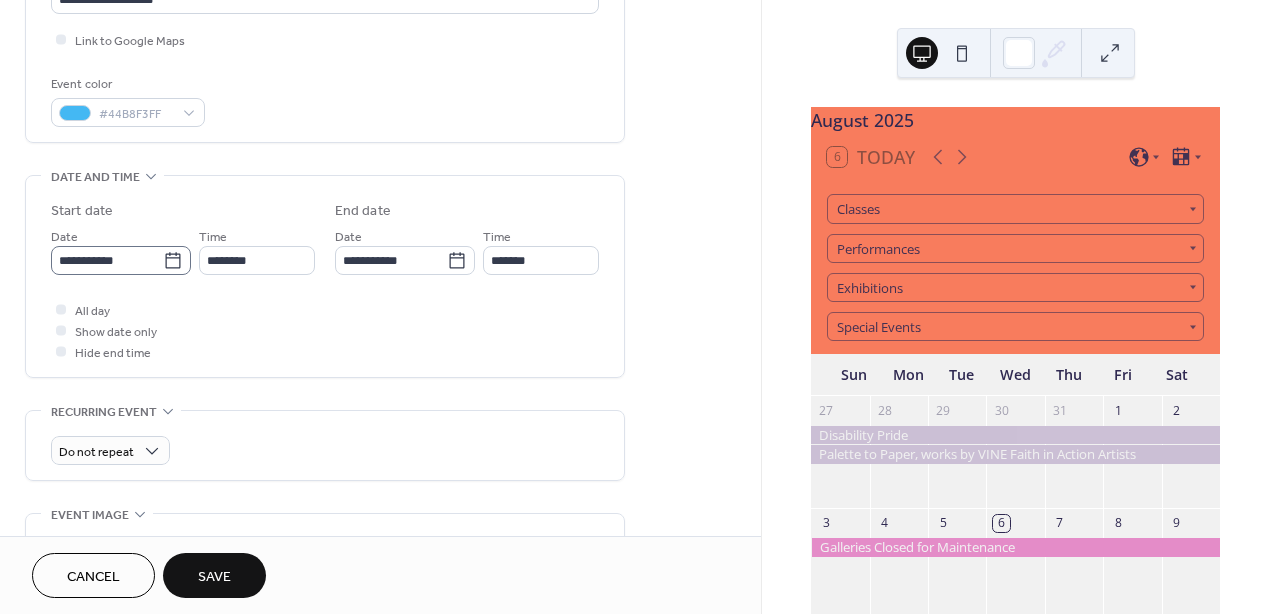 click 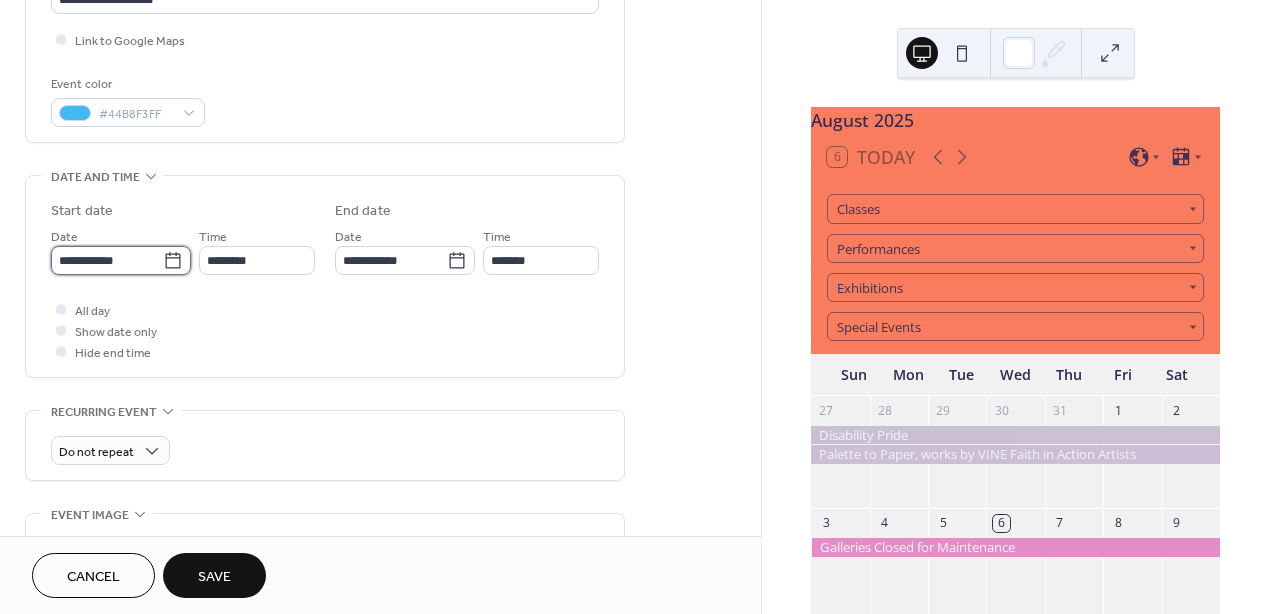 click on "**********" at bounding box center (107, 260) 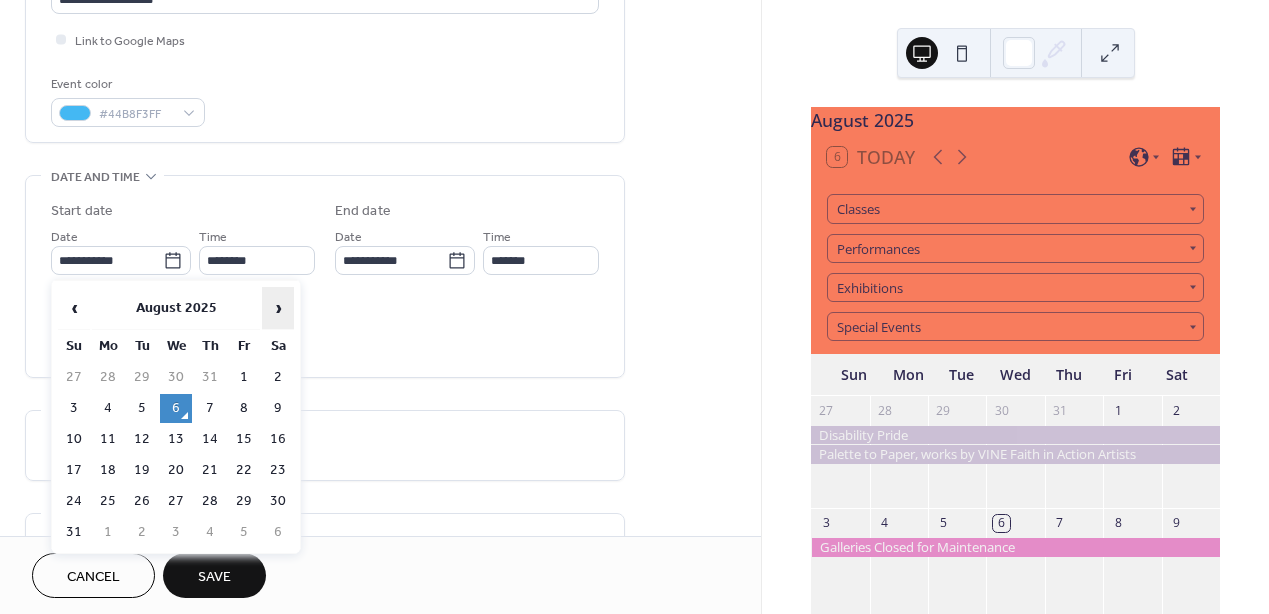 click on "›" at bounding box center (278, 308) 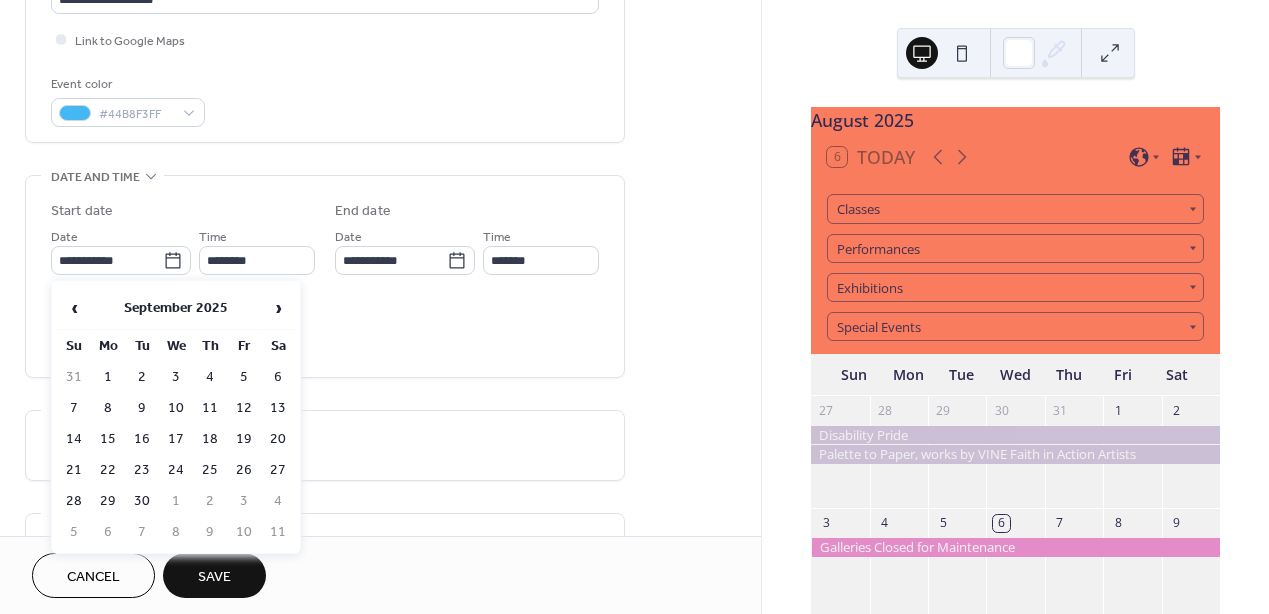 click on "5" at bounding box center [244, 377] 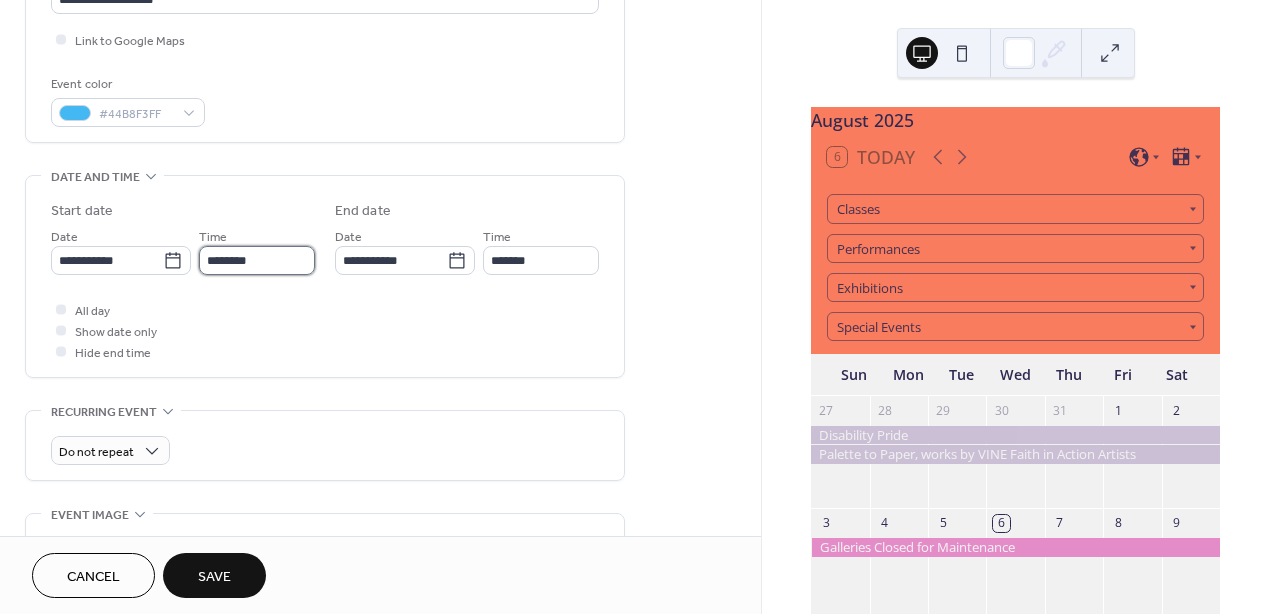 click on "********" at bounding box center (257, 260) 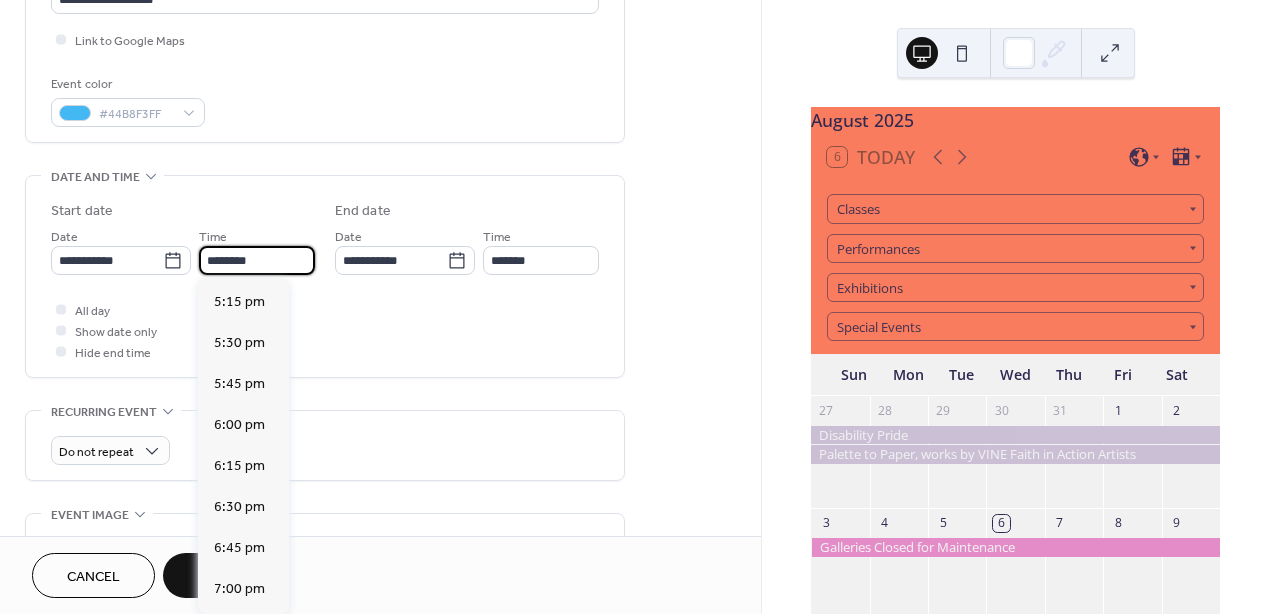scroll, scrollTop: 2840, scrollLeft: 0, axis: vertical 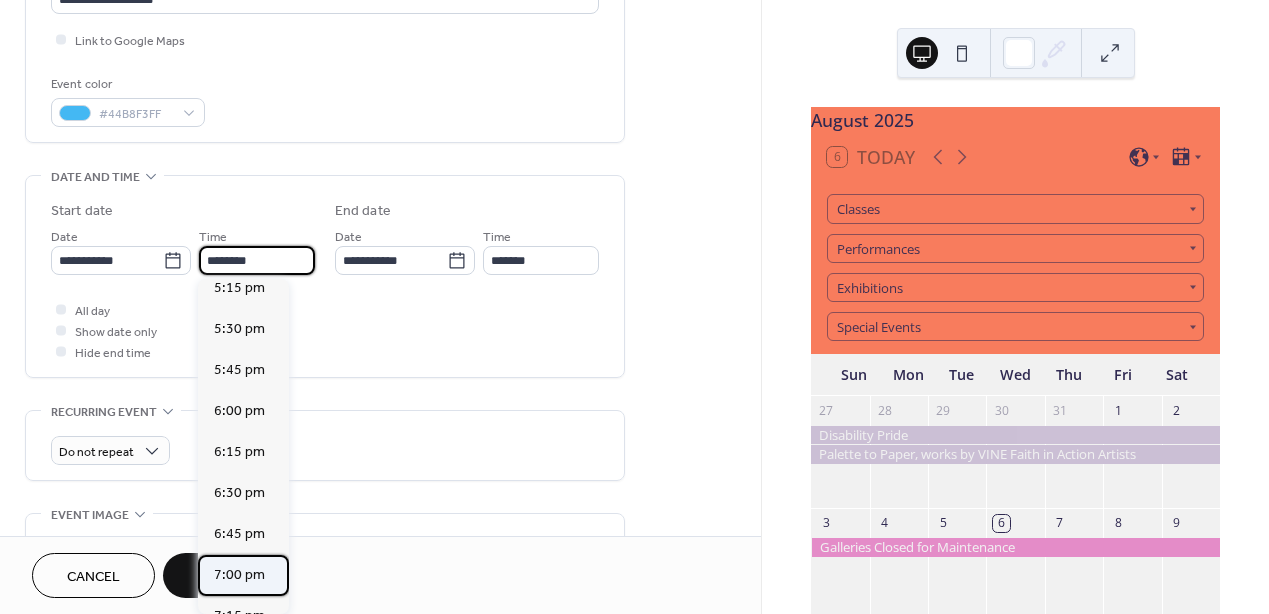 click on "7:00 pm" at bounding box center (239, 575) 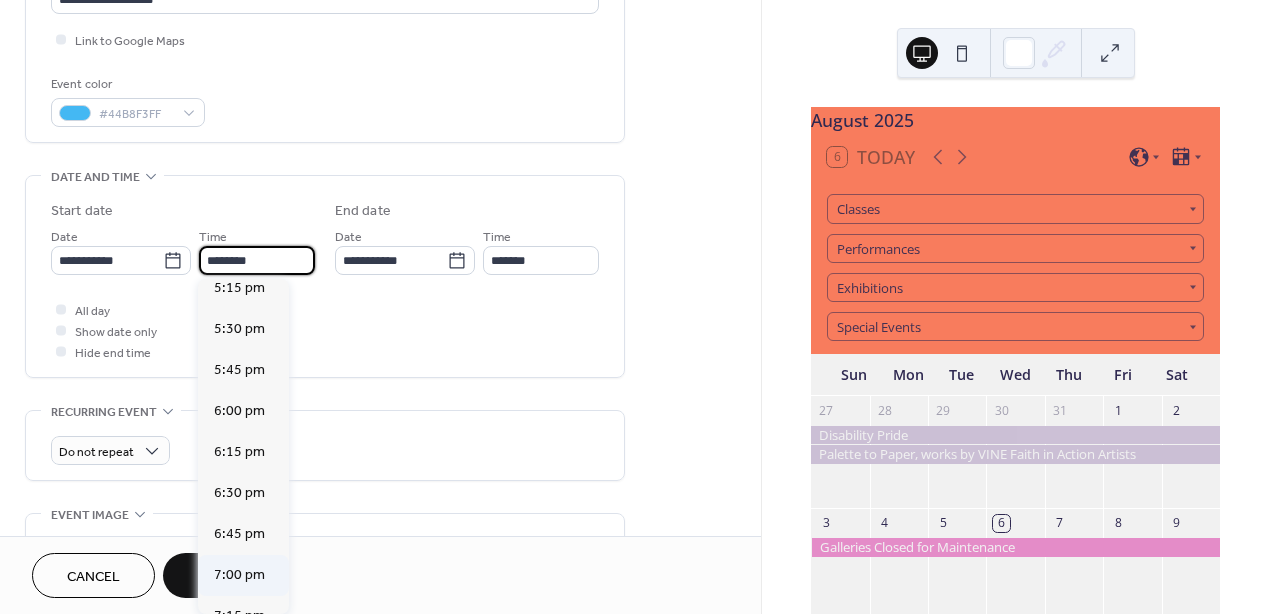 type on "*******" 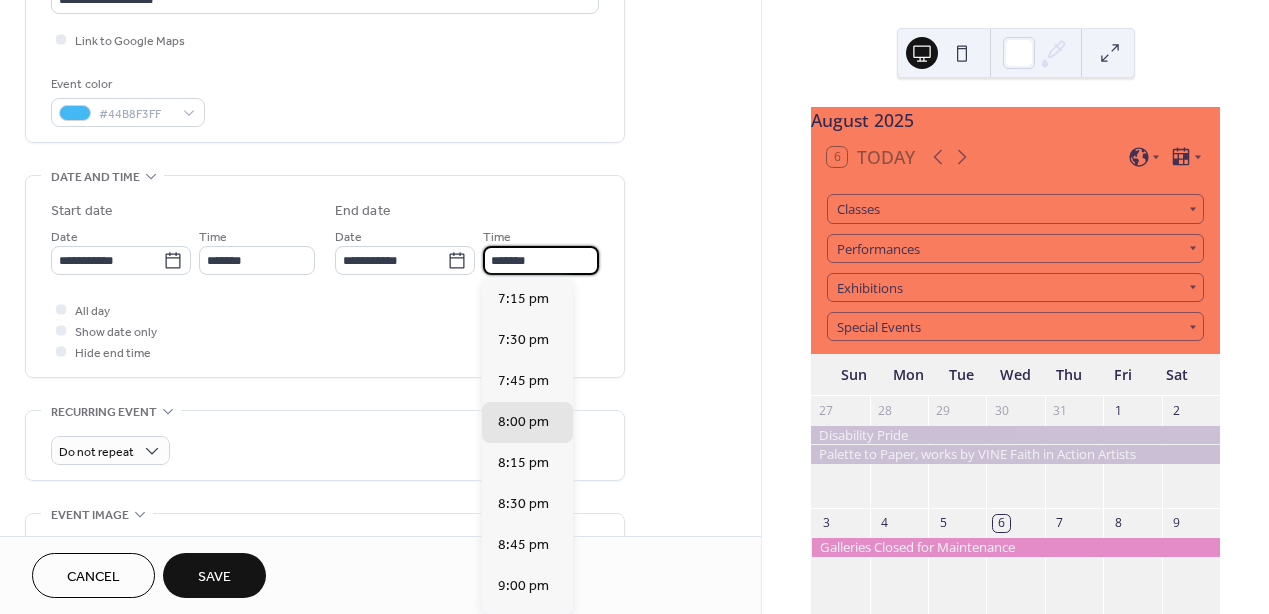 click on "*******" at bounding box center (541, 260) 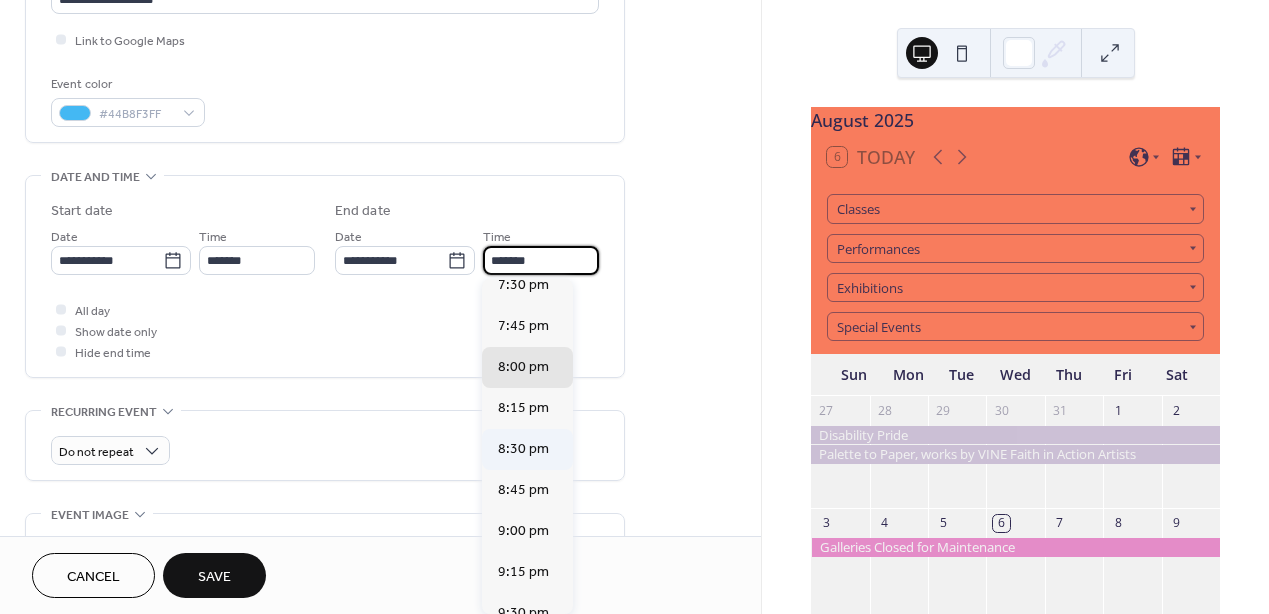 scroll, scrollTop: 56, scrollLeft: 0, axis: vertical 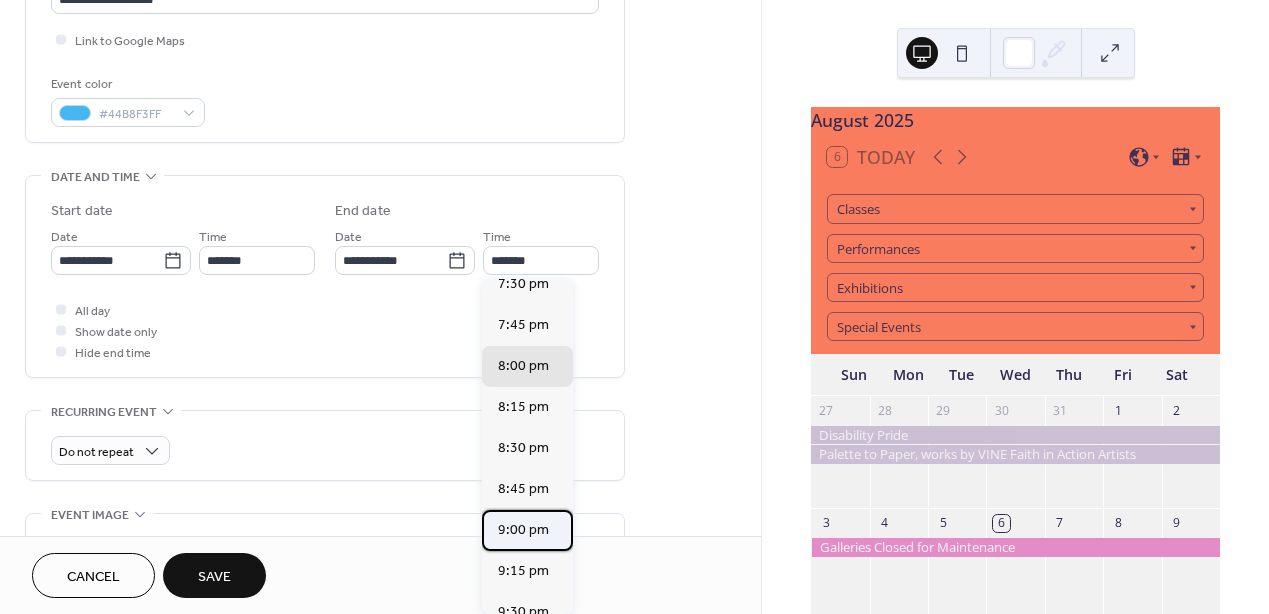 click on "9:00 pm" at bounding box center (523, 530) 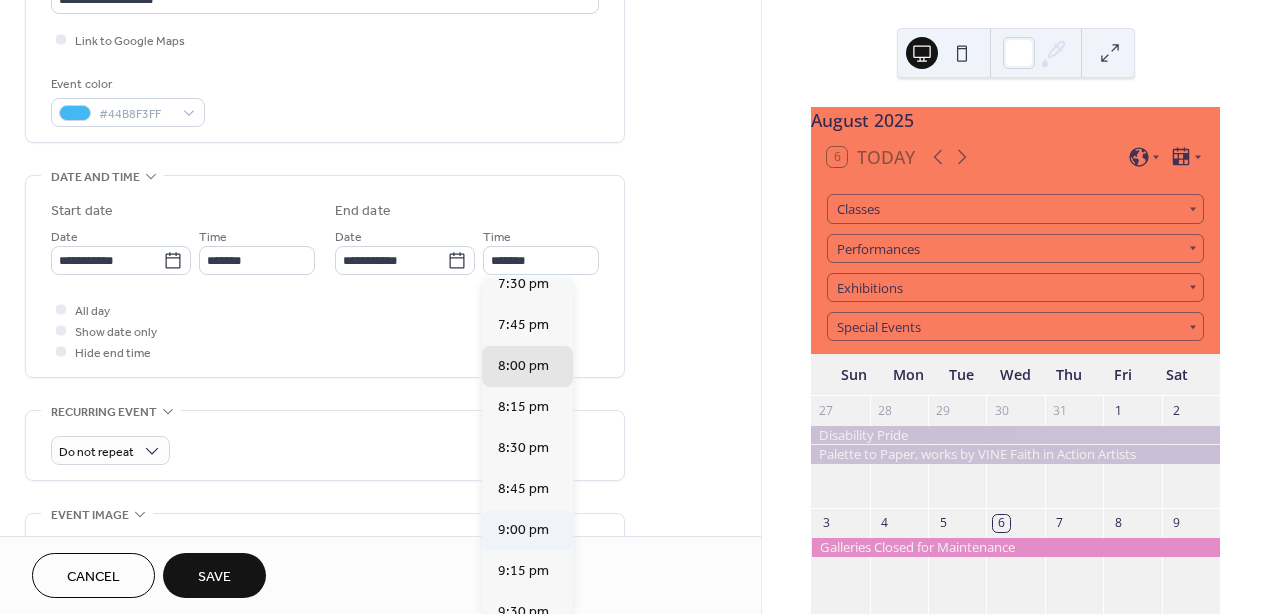 type on "*******" 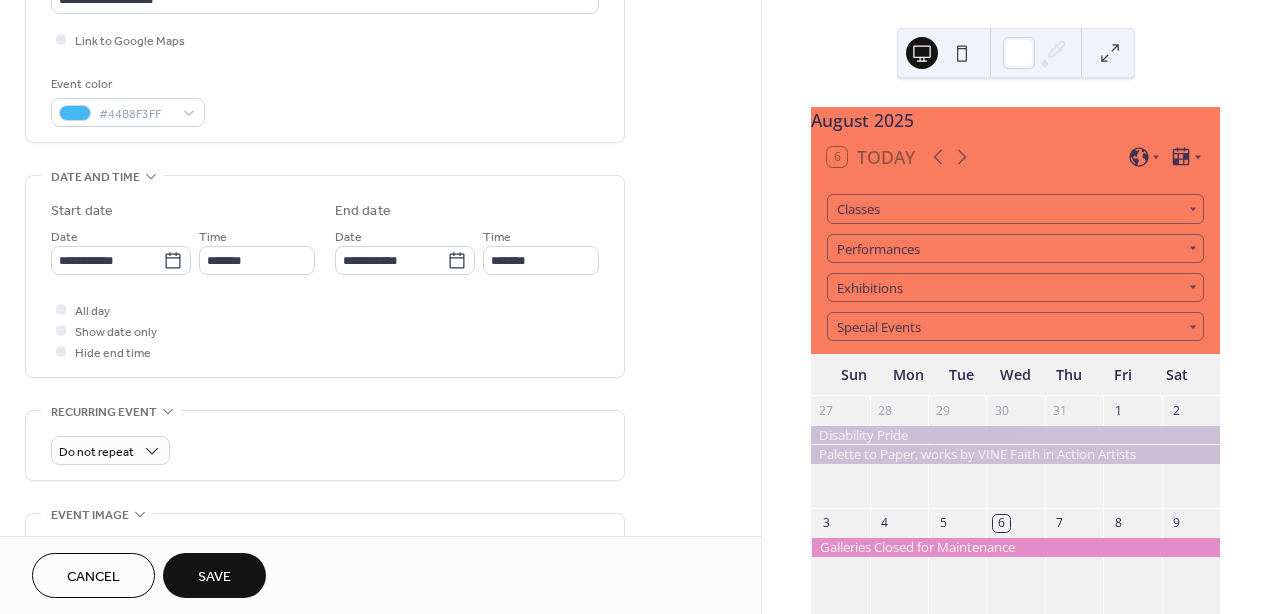 click on "All day Show date only Hide end time" at bounding box center (325, 330) 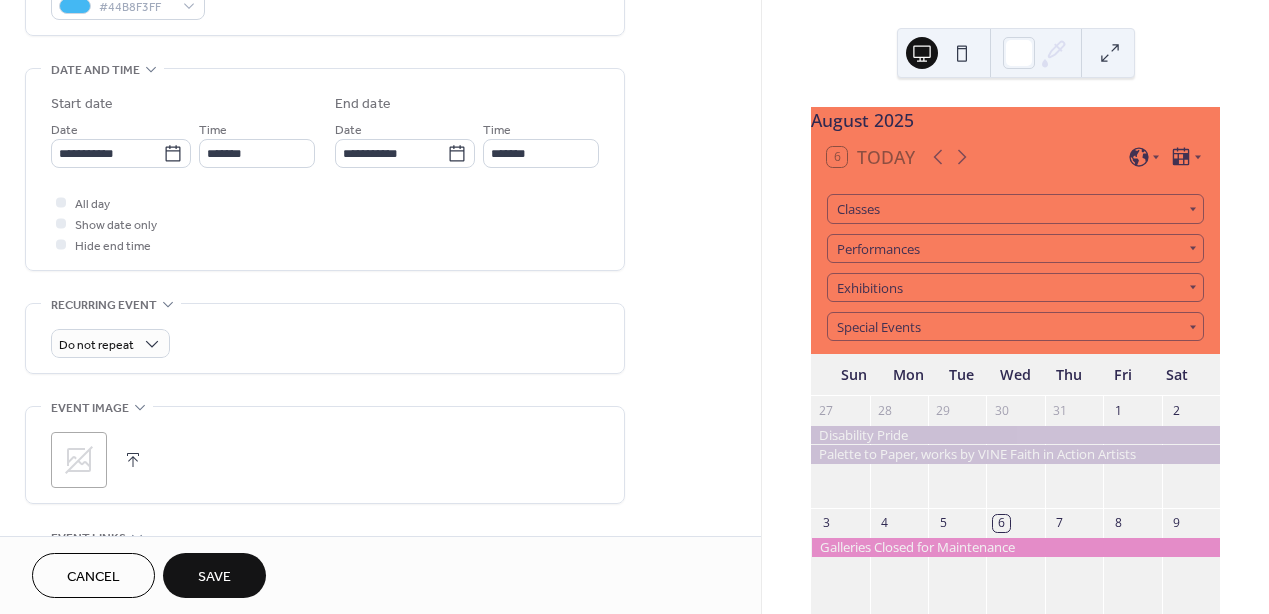 scroll, scrollTop: 584, scrollLeft: 0, axis: vertical 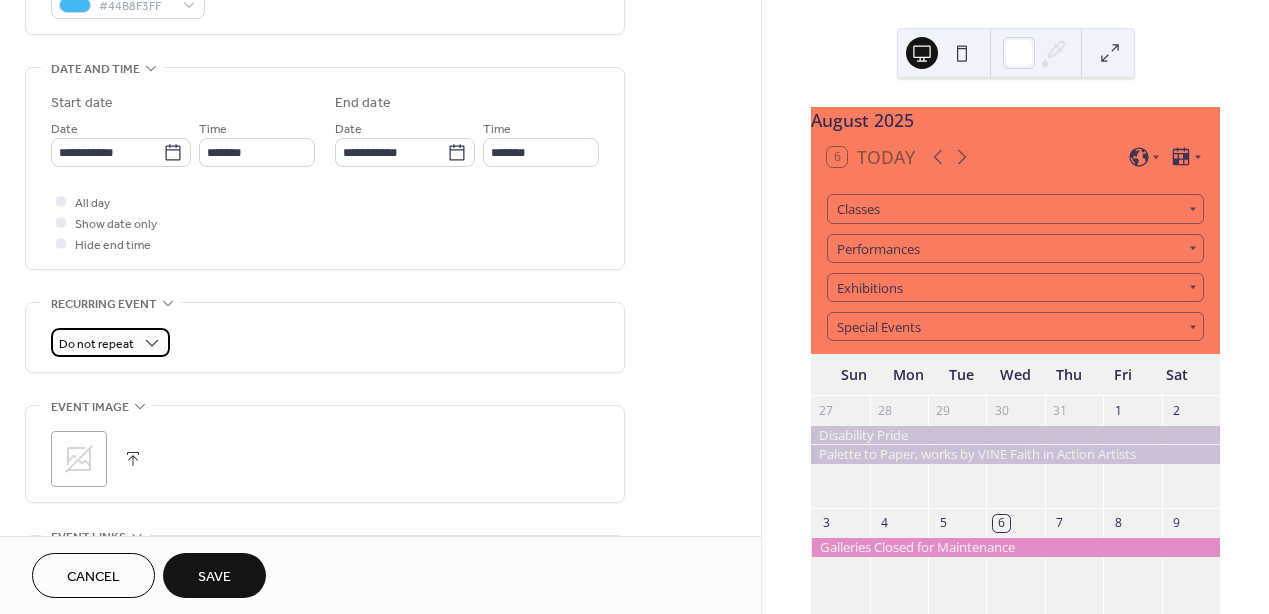 click on "Do not repeat" at bounding box center (96, 344) 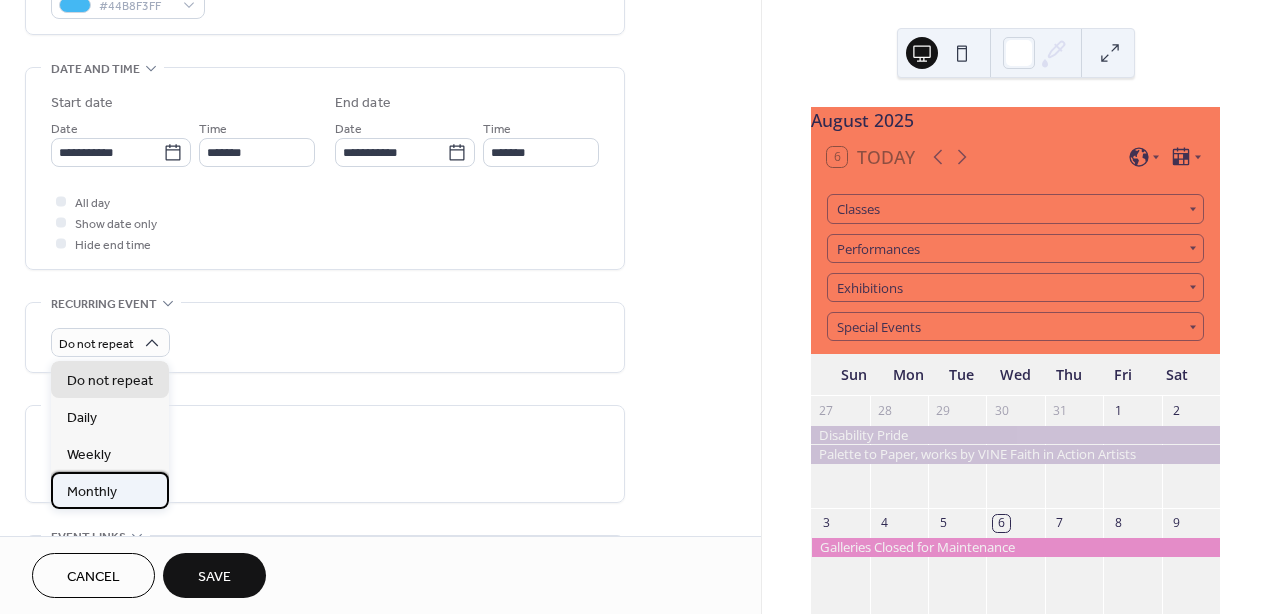 click on "Monthly" at bounding box center (110, 490) 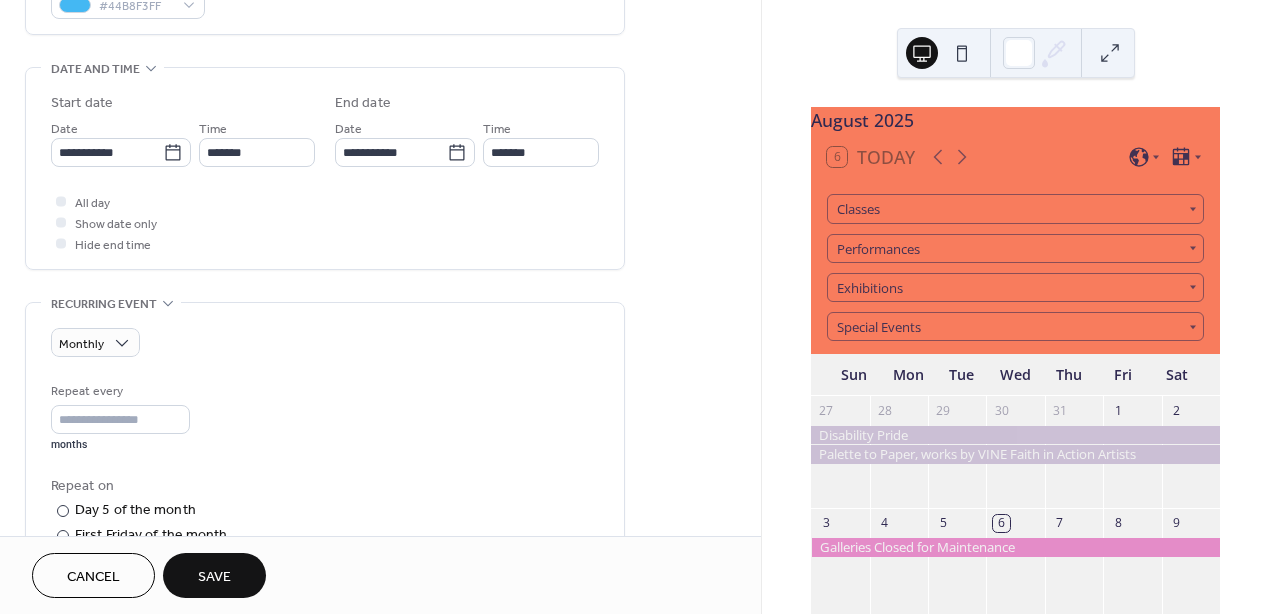 click on "Repeat every" at bounding box center (120, 391) 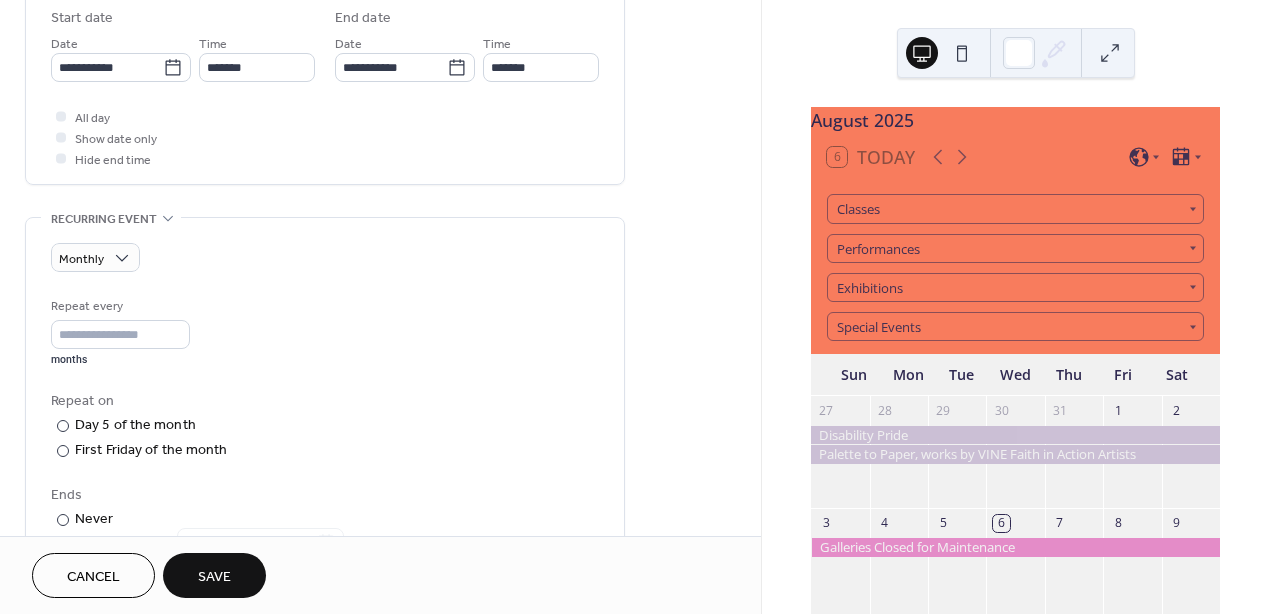scroll, scrollTop: 672, scrollLeft: 0, axis: vertical 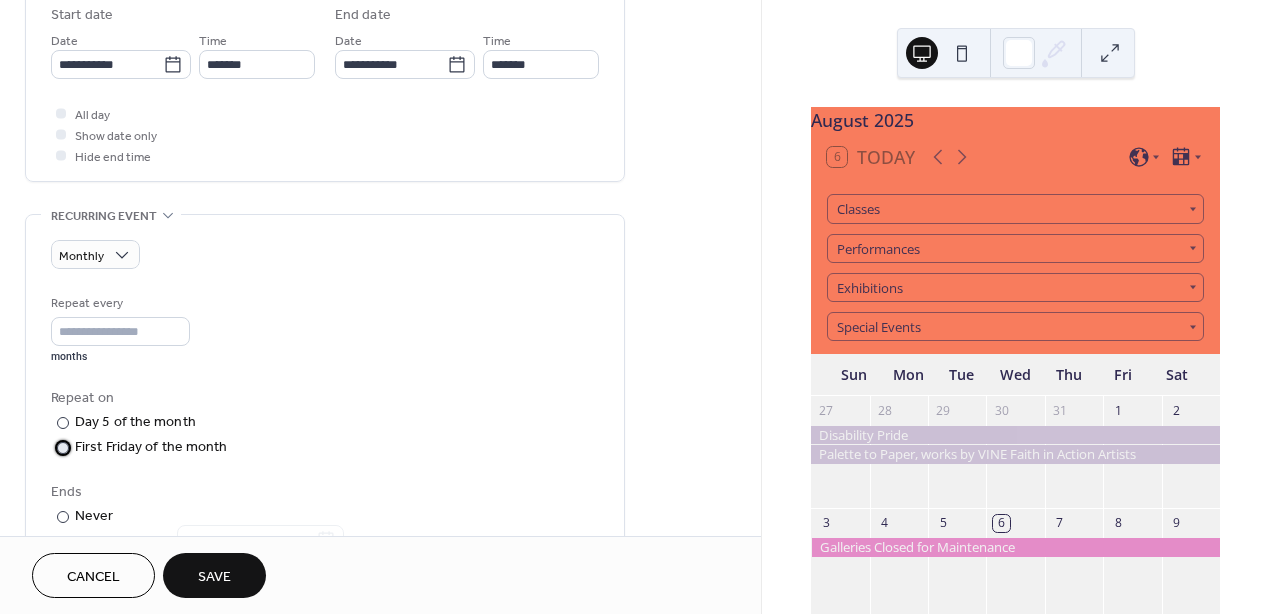 click on "First Friday of the month" at bounding box center [151, 447] 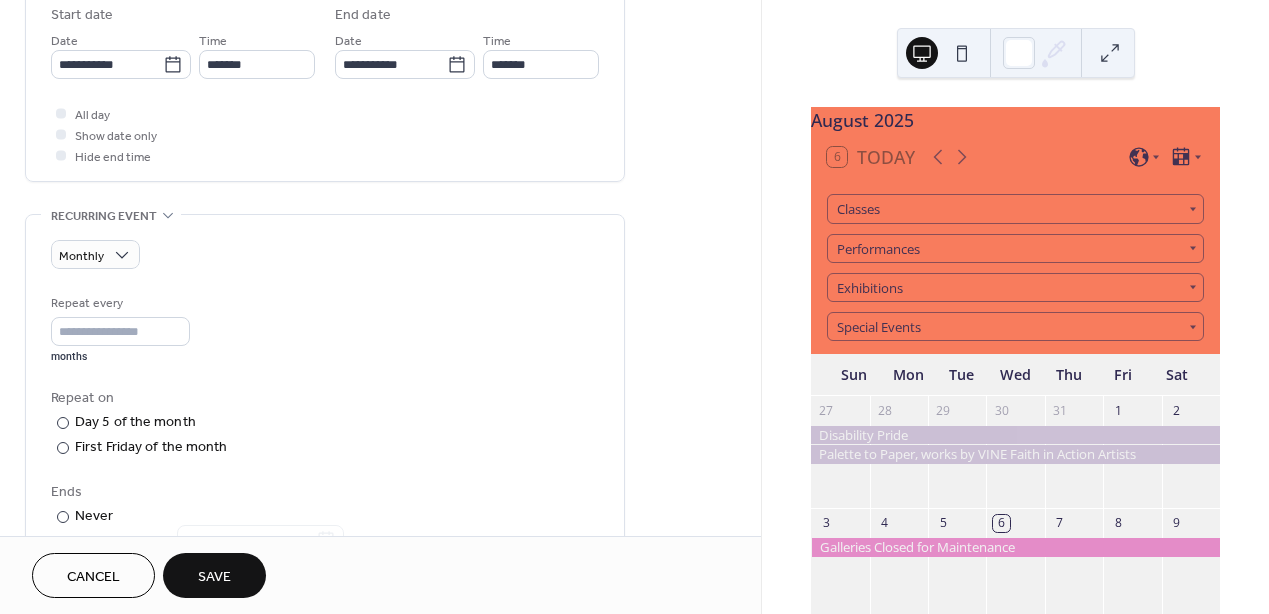 click on "Repeat on" at bounding box center (323, 398) 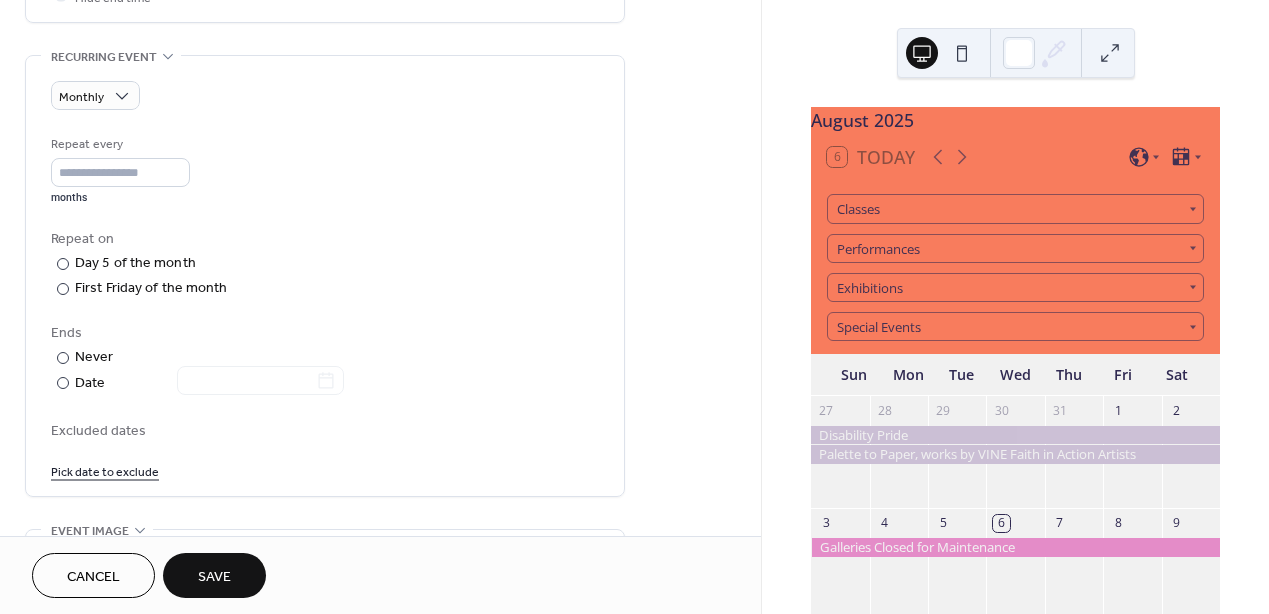 scroll, scrollTop: 929, scrollLeft: 0, axis: vertical 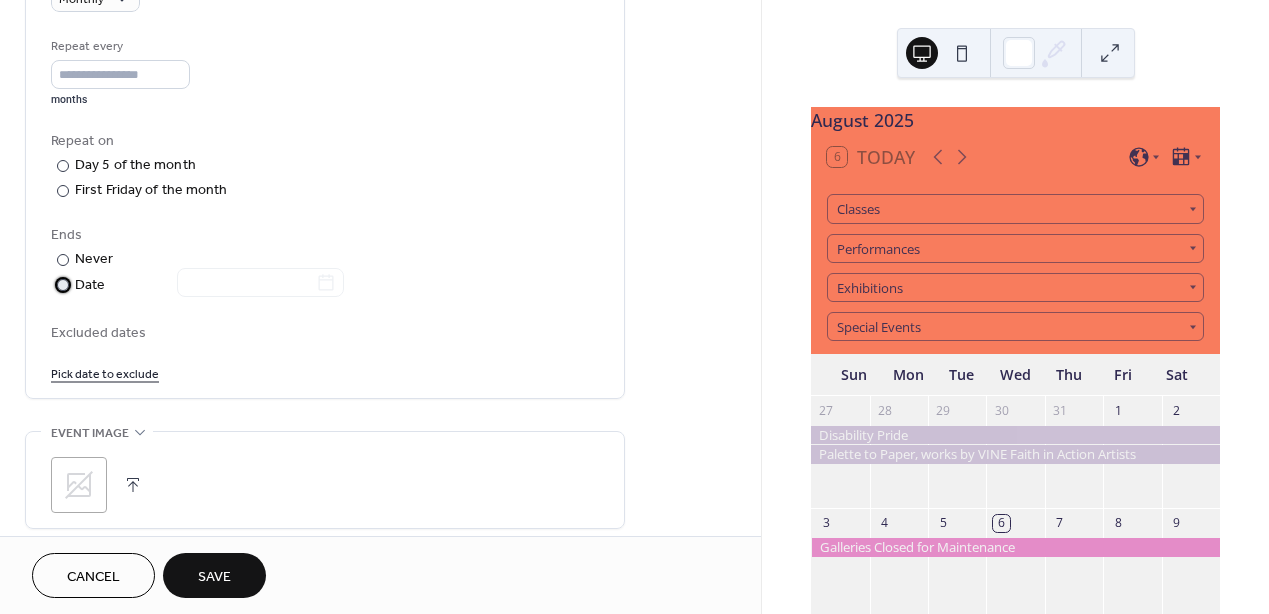 click on "Date" at bounding box center (209, 285) 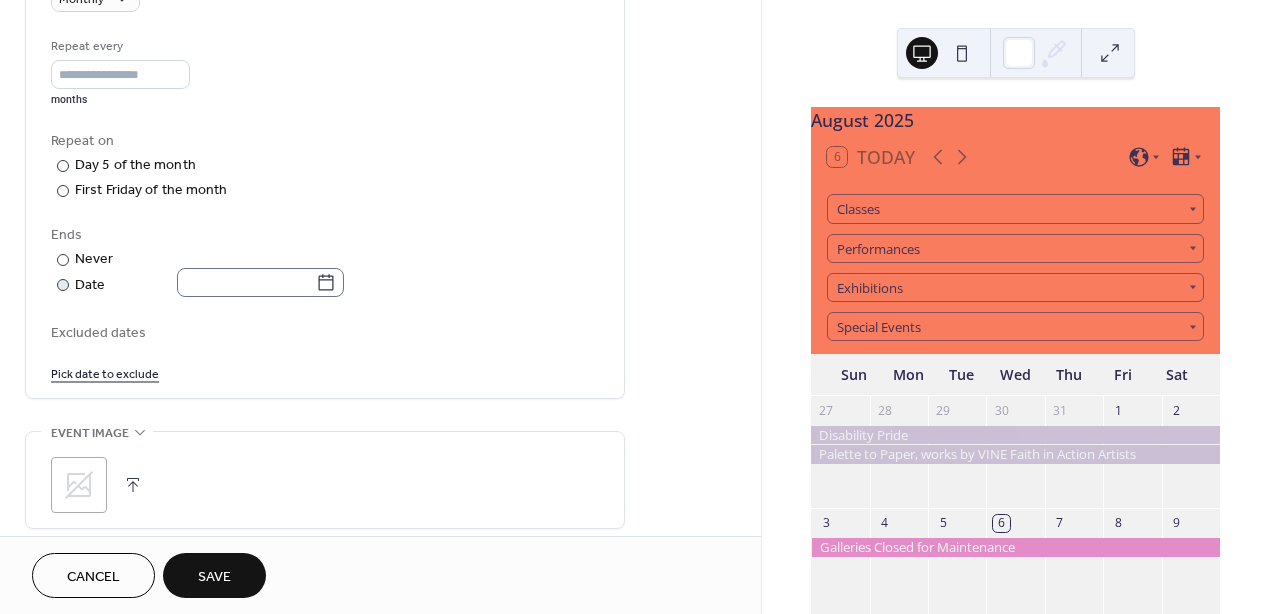click 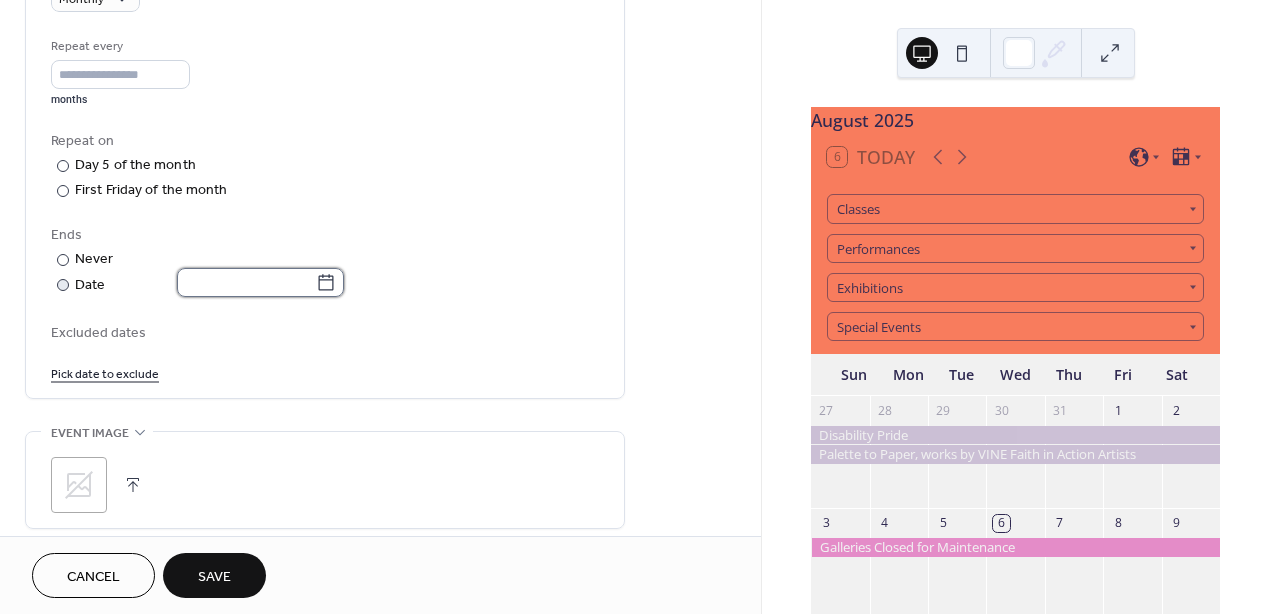 click at bounding box center [246, 282] 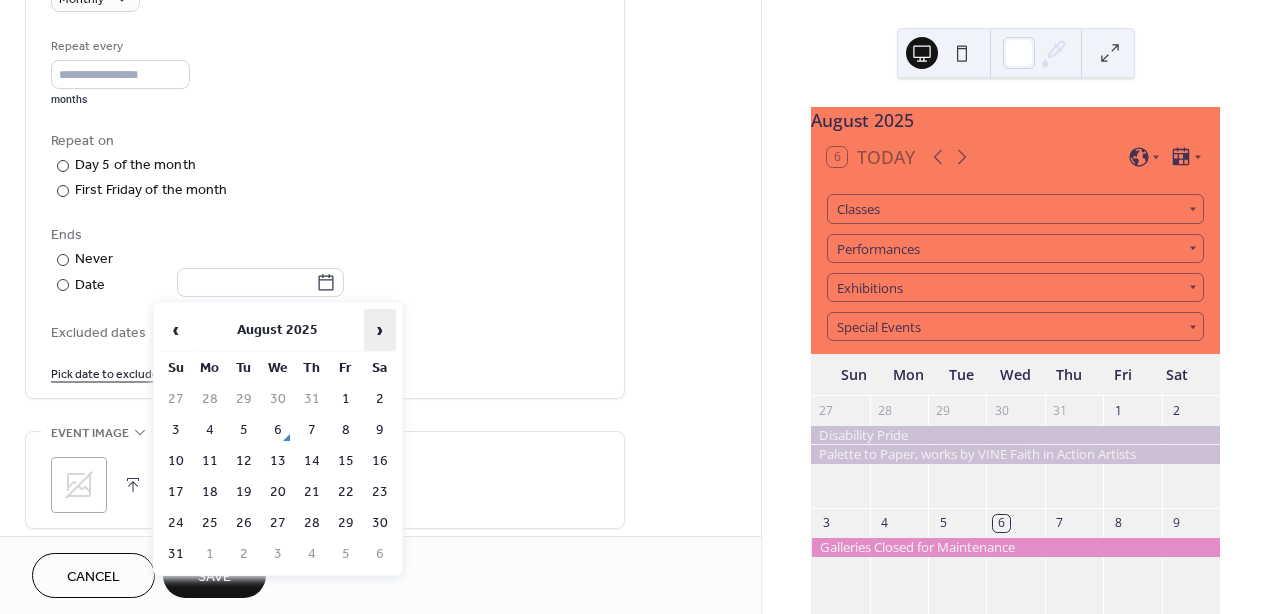 click on "›" at bounding box center (380, 330) 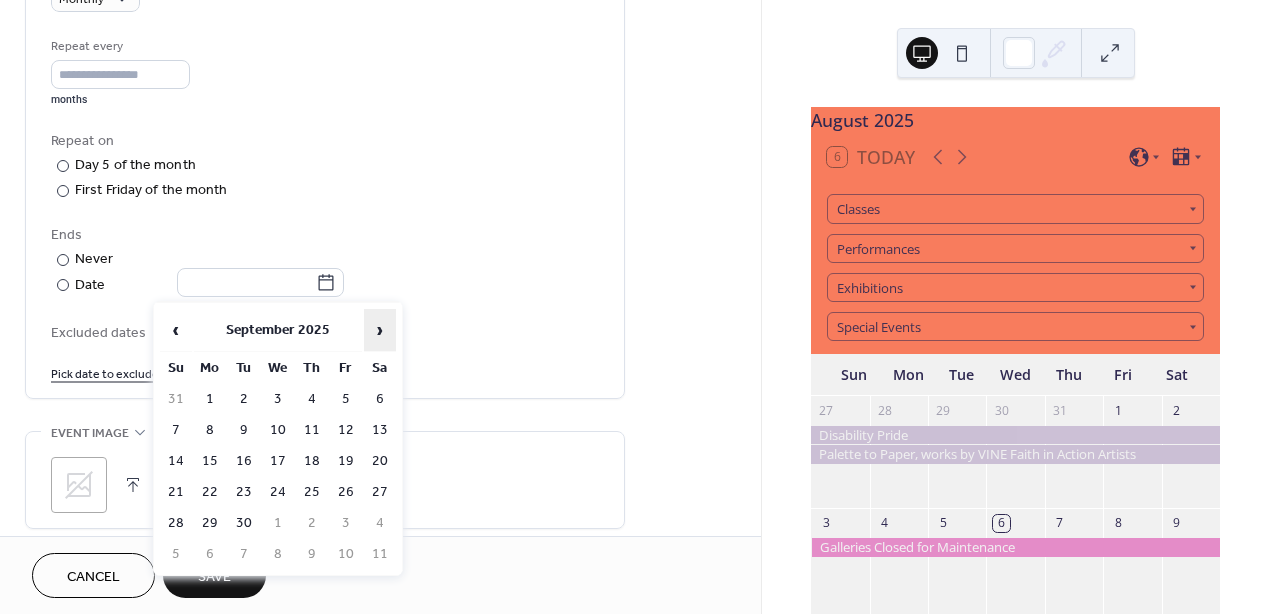 click on "›" at bounding box center [380, 330] 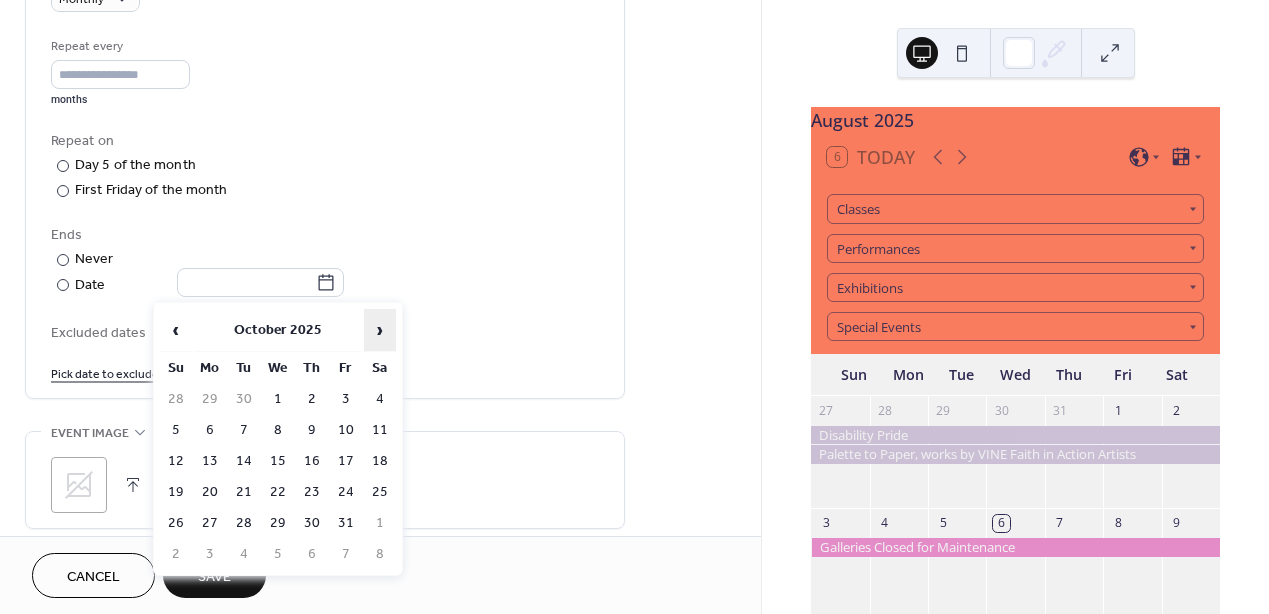 click on "›" at bounding box center [380, 330] 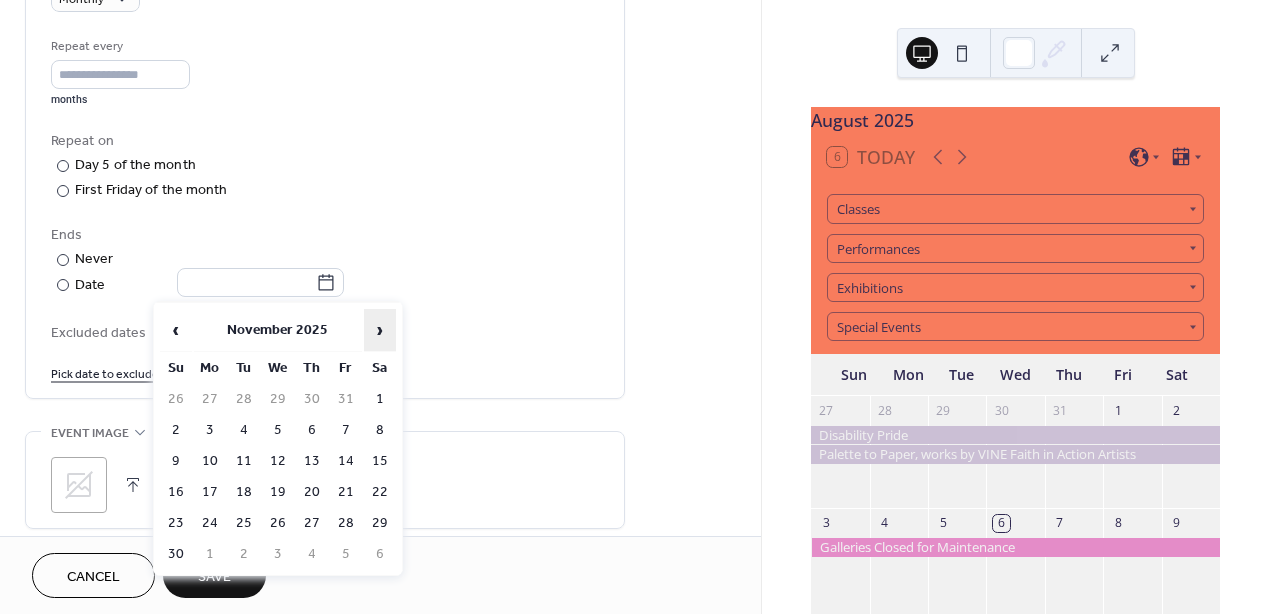 click on "›" at bounding box center [380, 330] 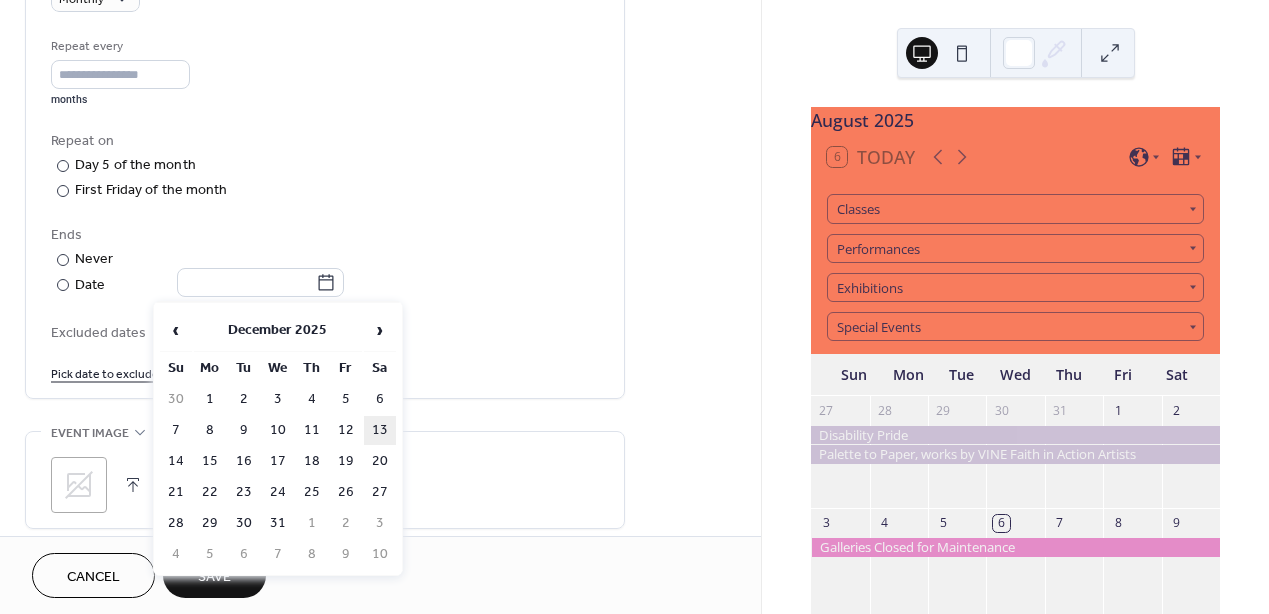 click on "13" at bounding box center [380, 430] 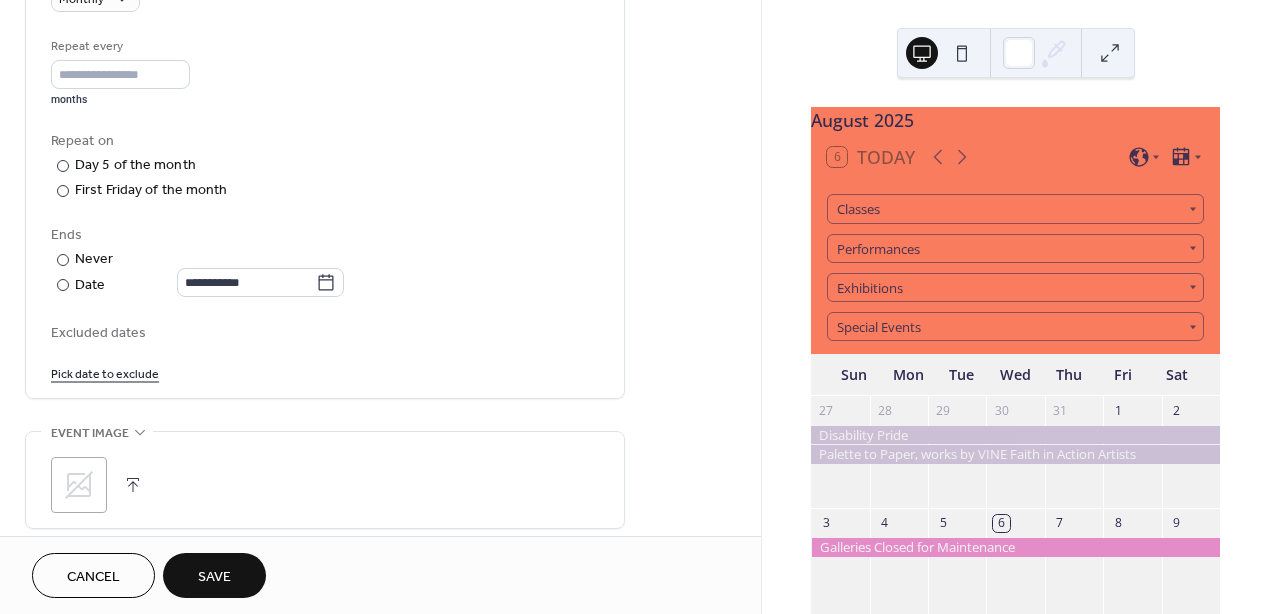 click on "Pick date to exclude" at bounding box center [325, 372] 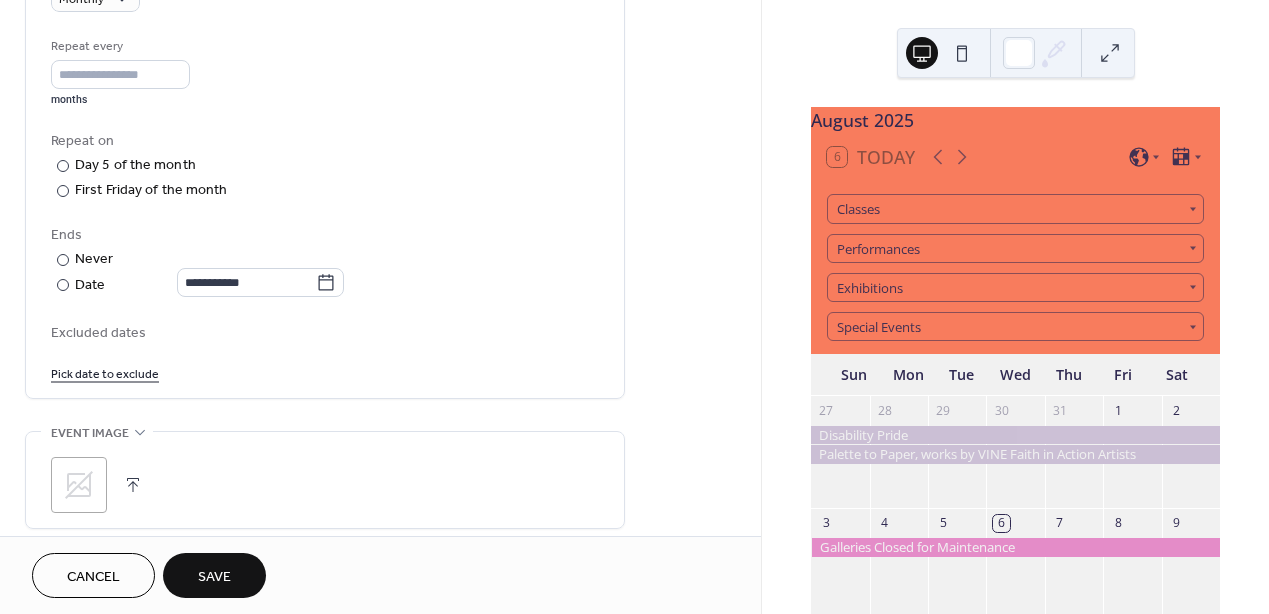 click 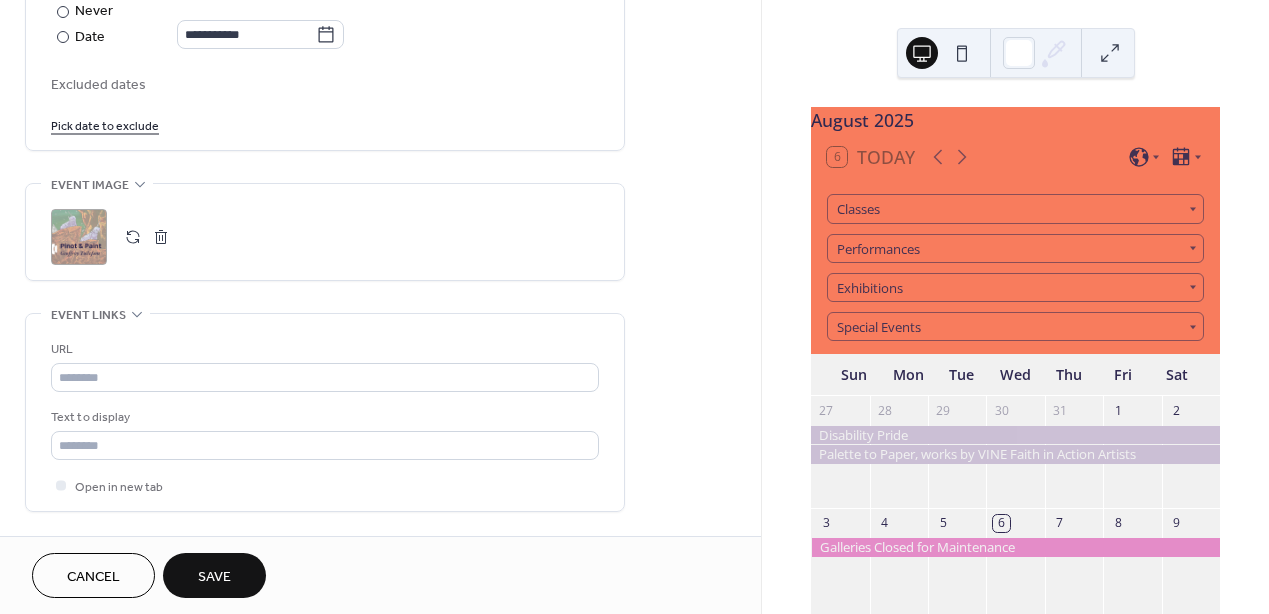 scroll, scrollTop: 1243, scrollLeft: 0, axis: vertical 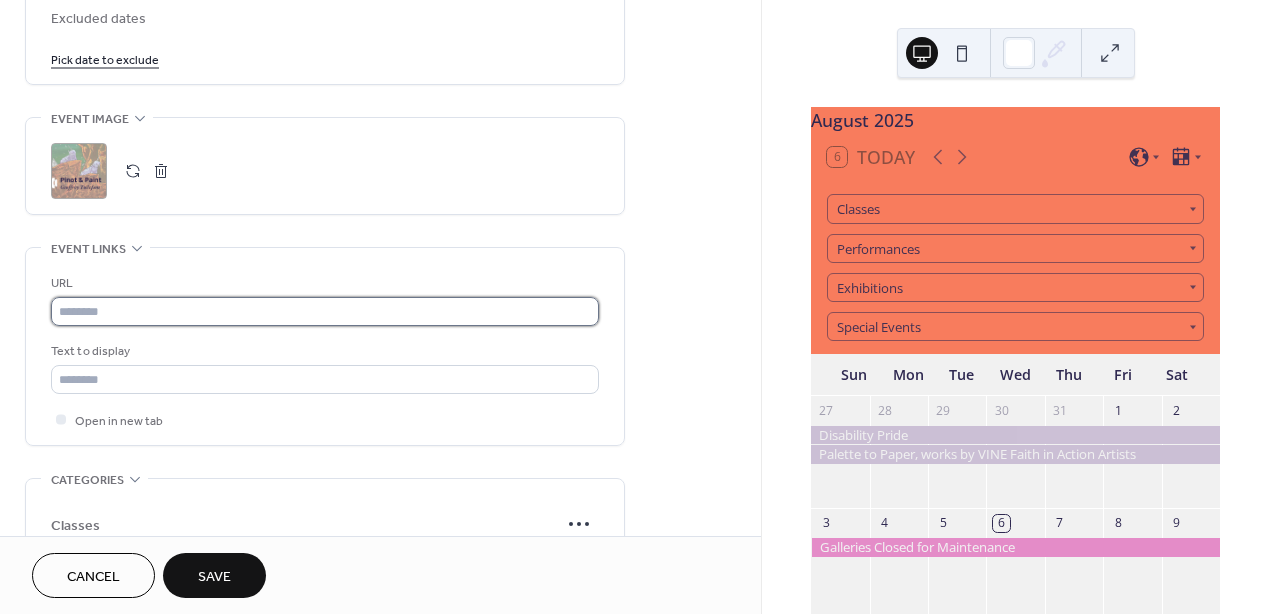 click at bounding box center (325, 311) 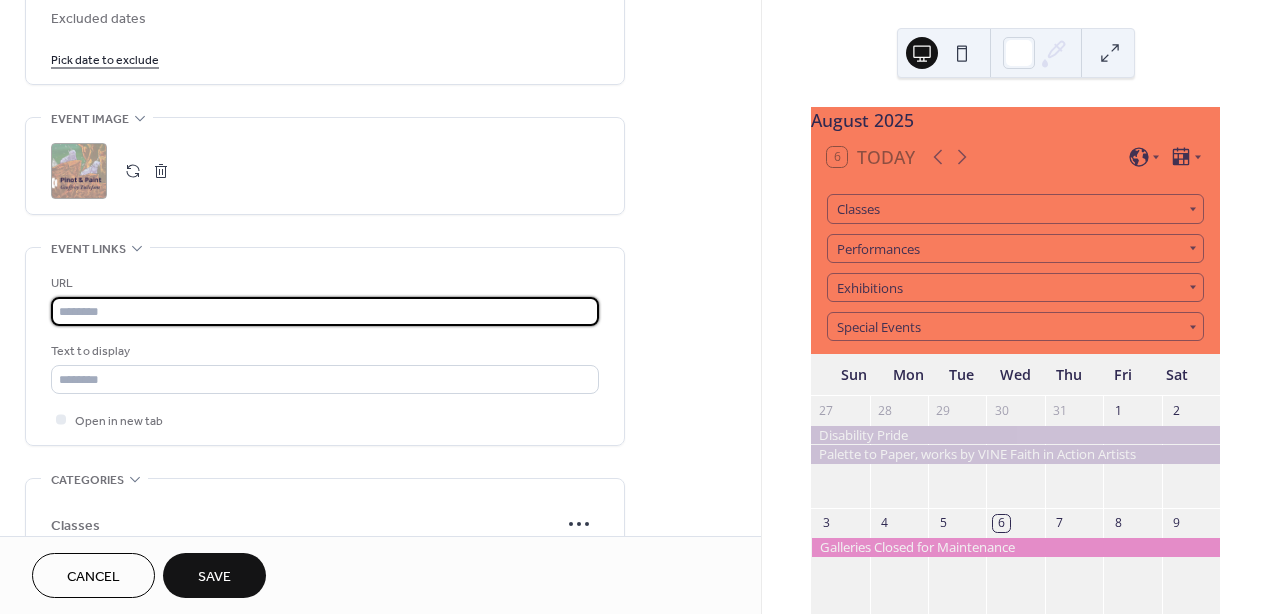 paste on "**********" 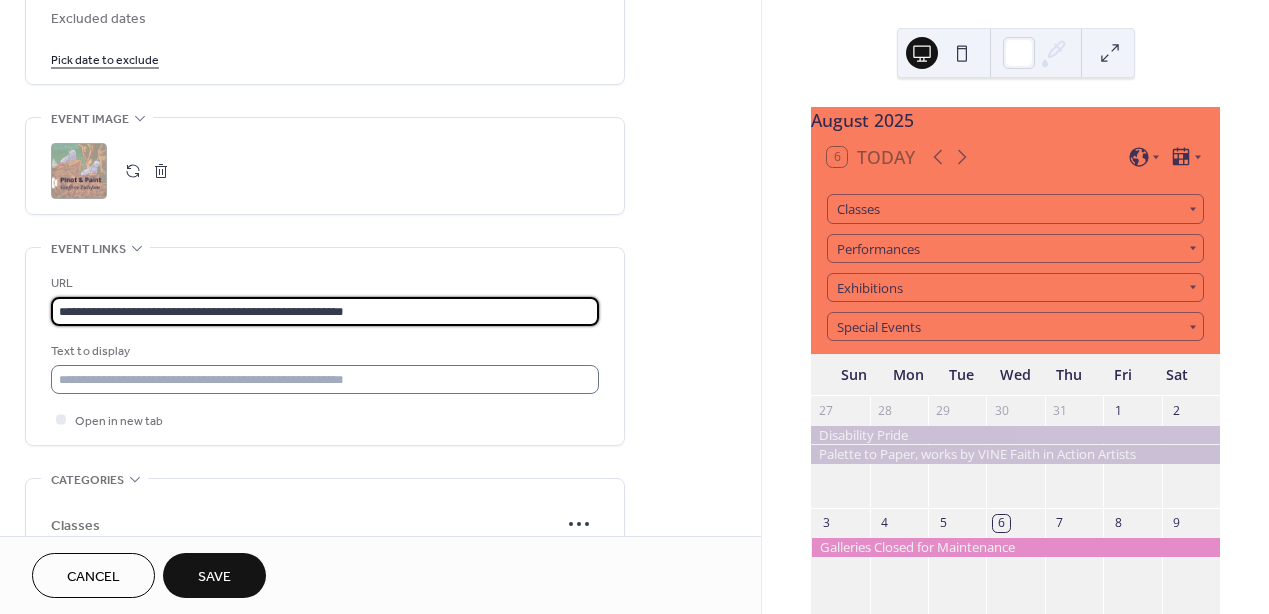 type on "**********" 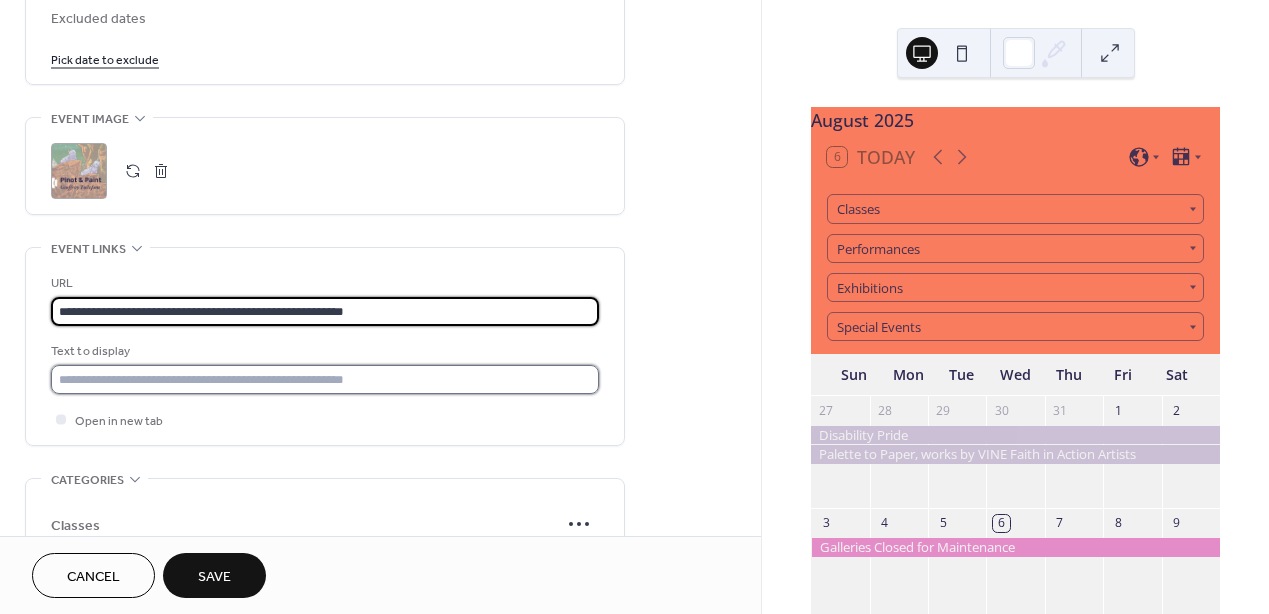 click at bounding box center [325, 379] 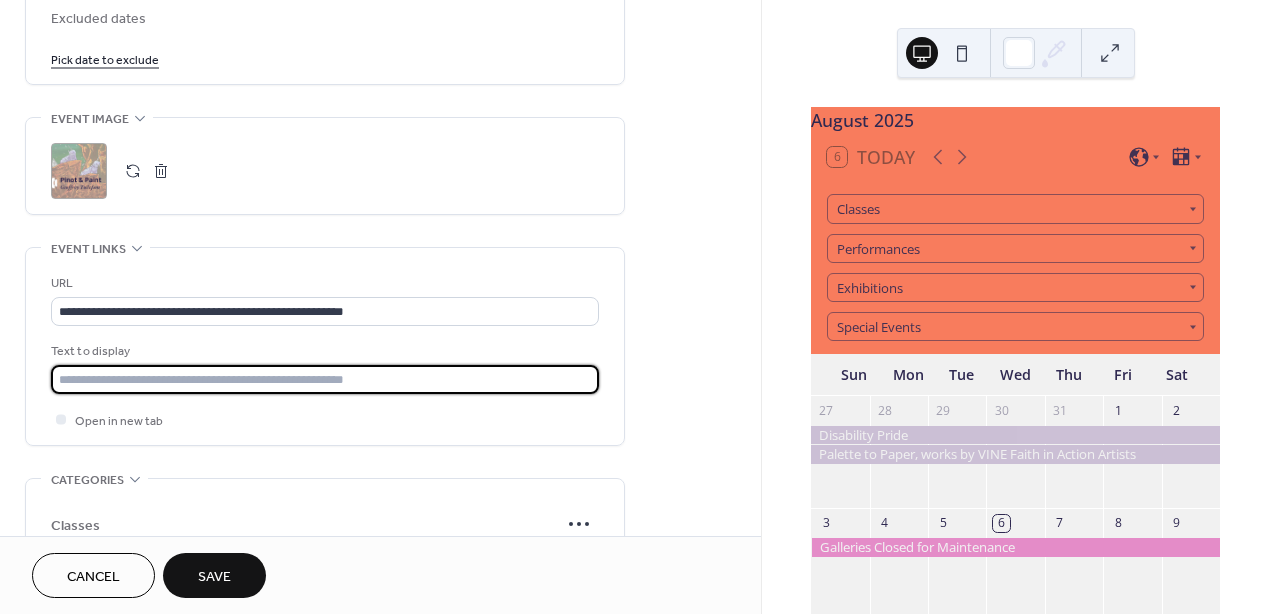click at bounding box center [325, 379] 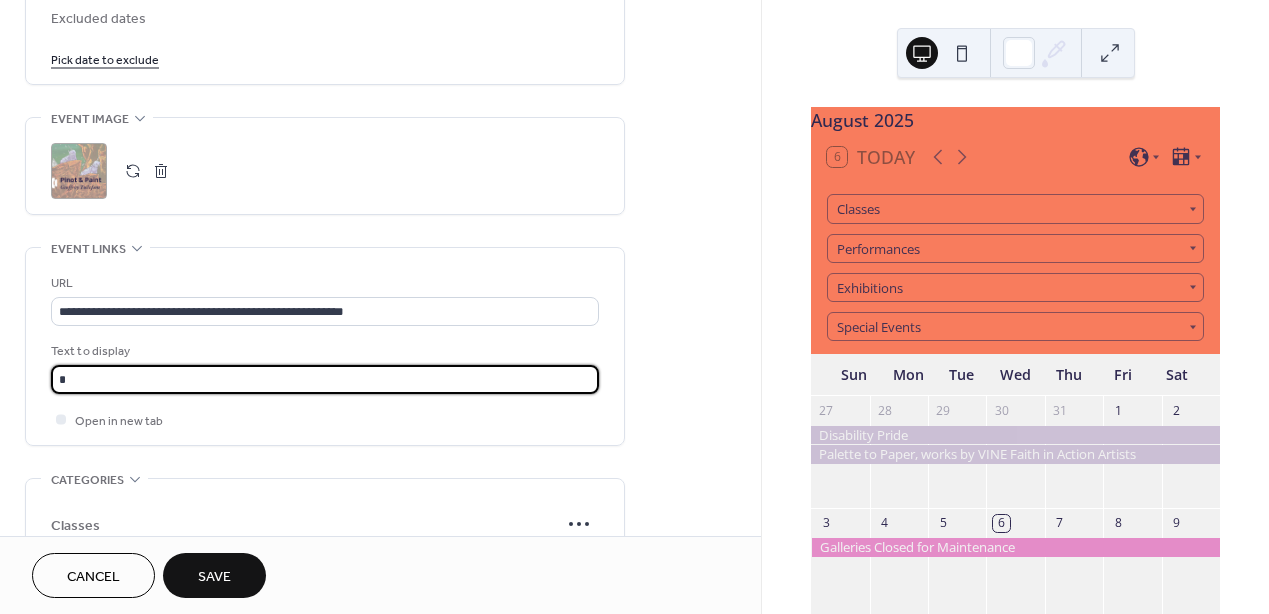 type on "**********" 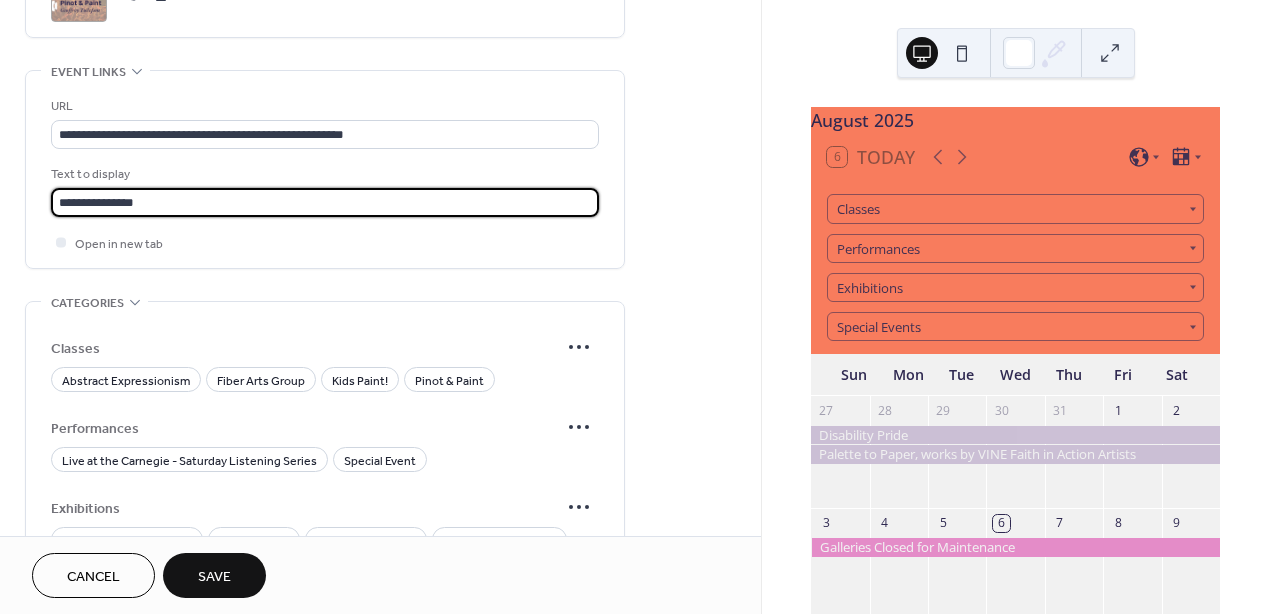 scroll, scrollTop: 1427, scrollLeft: 0, axis: vertical 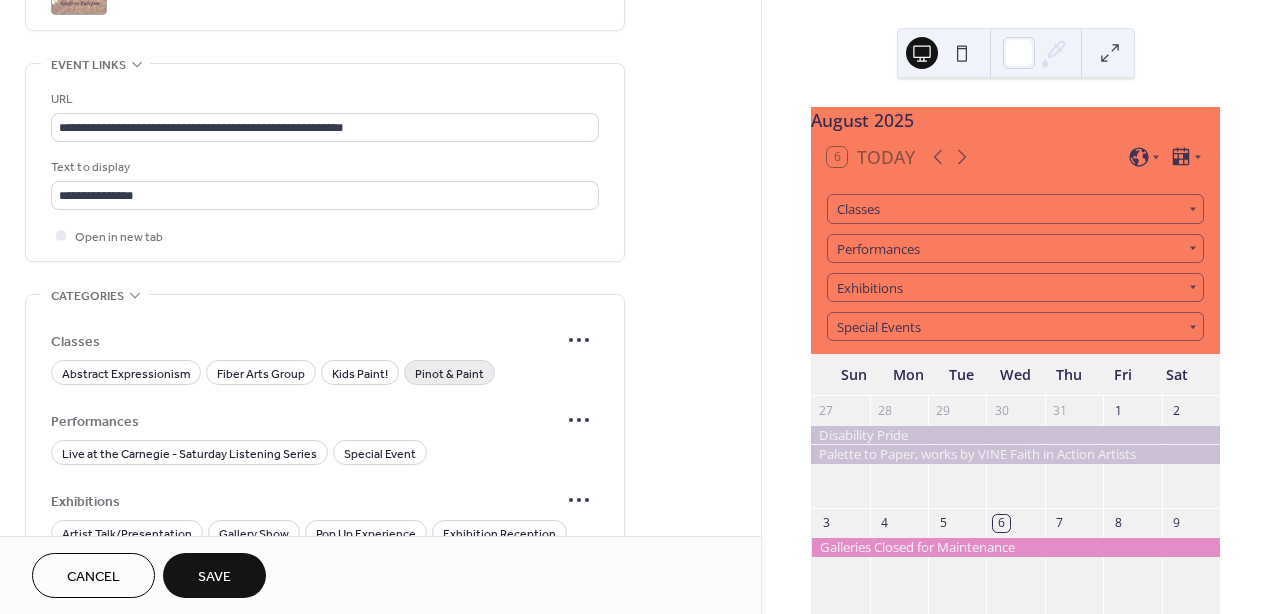 click on "Pinot & Paint" at bounding box center [449, 374] 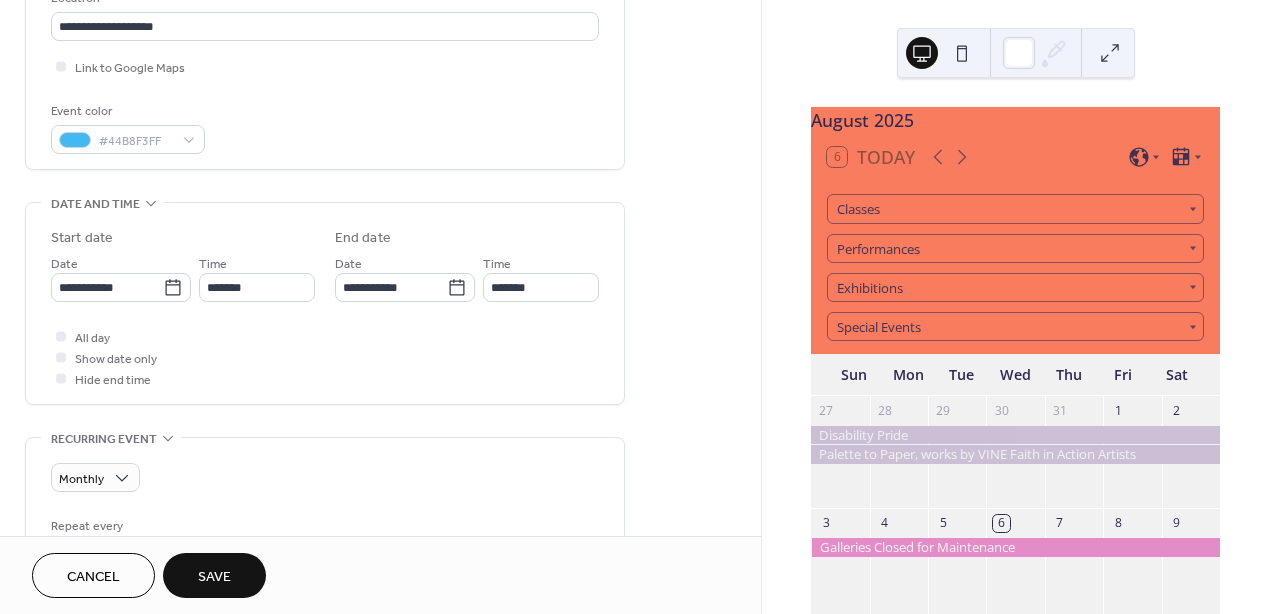 scroll, scrollTop: 412, scrollLeft: 0, axis: vertical 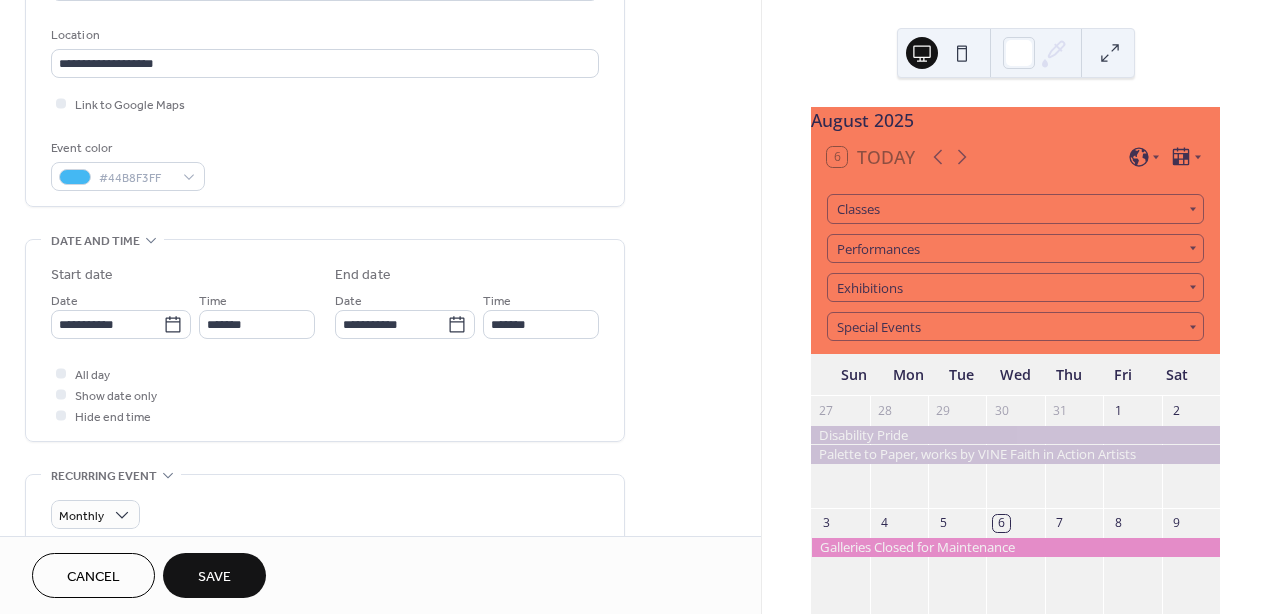 click on "Save" at bounding box center [214, 577] 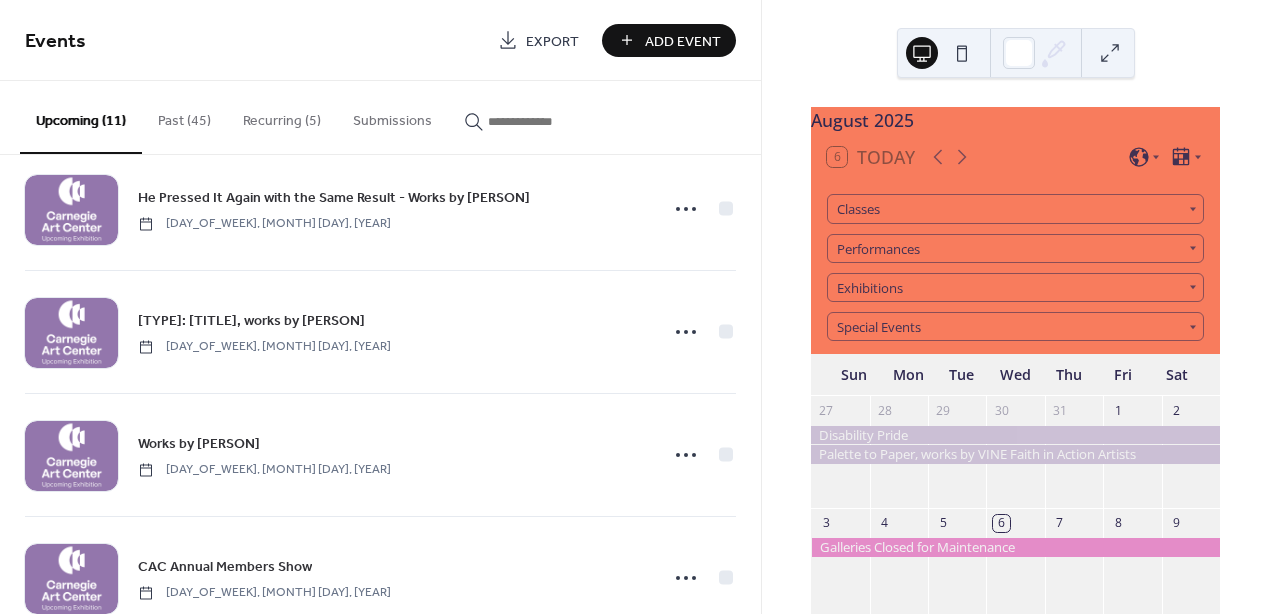 scroll, scrollTop: 953, scrollLeft: 0, axis: vertical 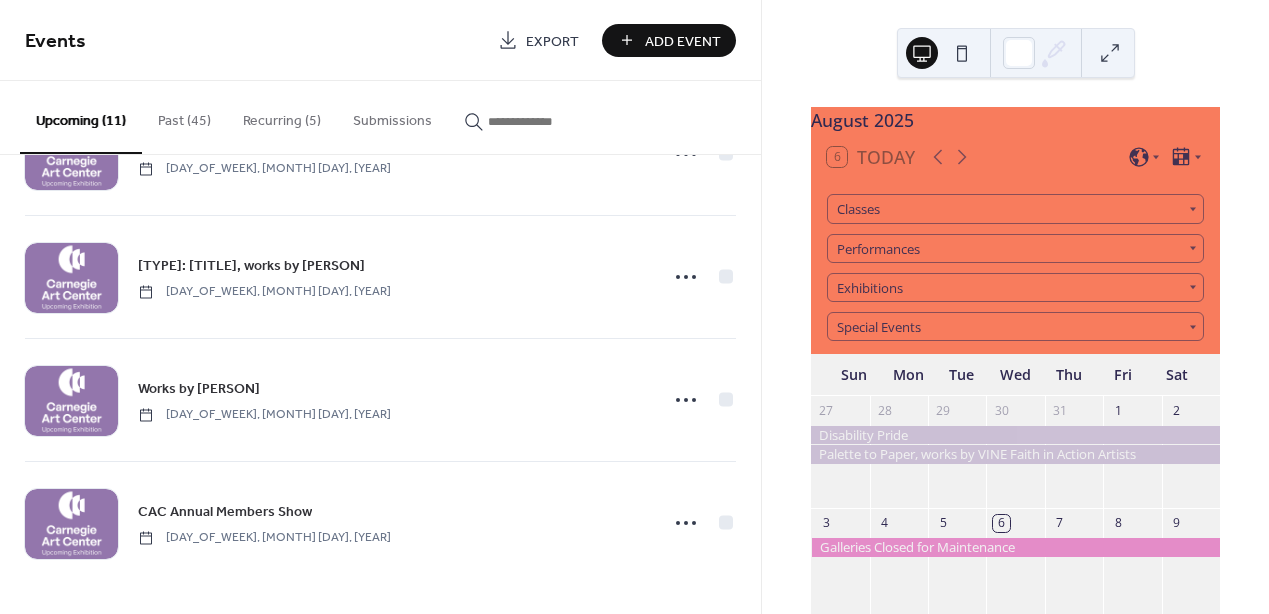 click on "Recurring (5)" at bounding box center [282, 116] 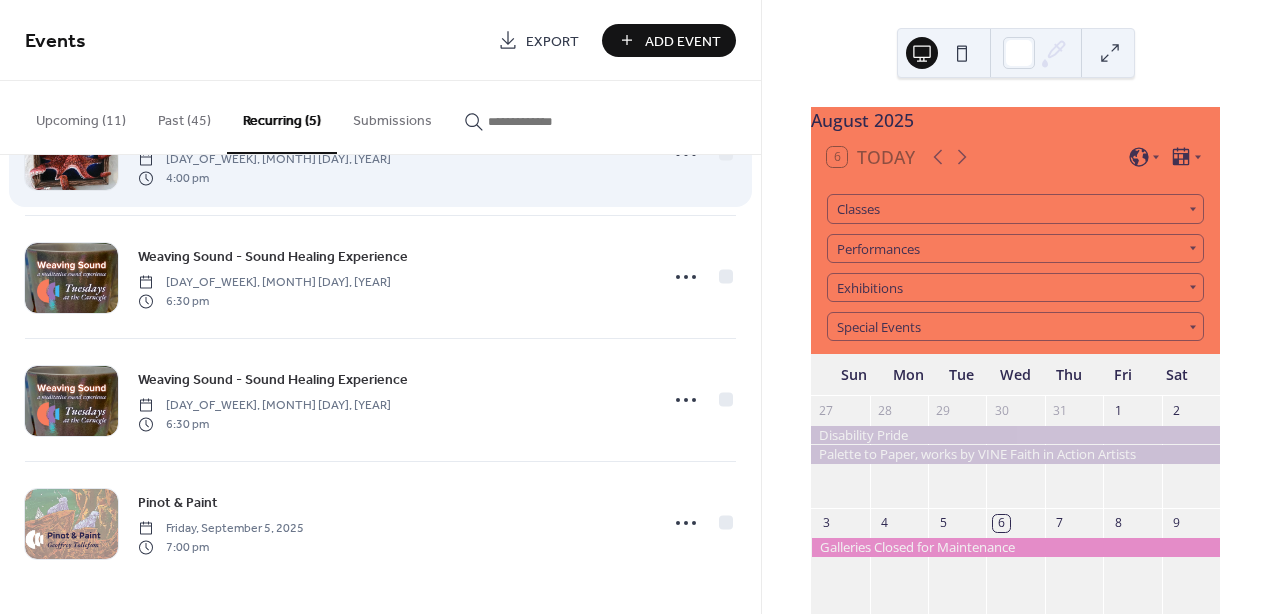 scroll, scrollTop: 0, scrollLeft: 0, axis: both 